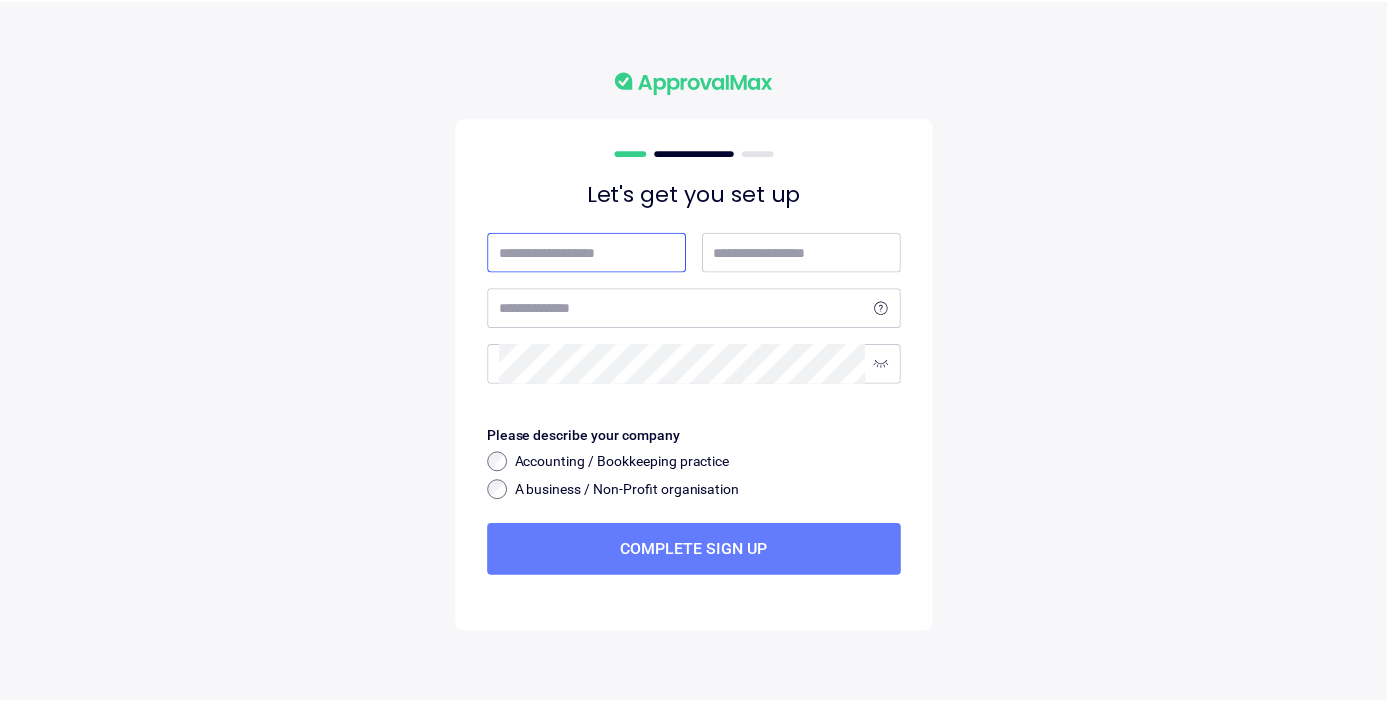 scroll, scrollTop: 0, scrollLeft: 0, axis: both 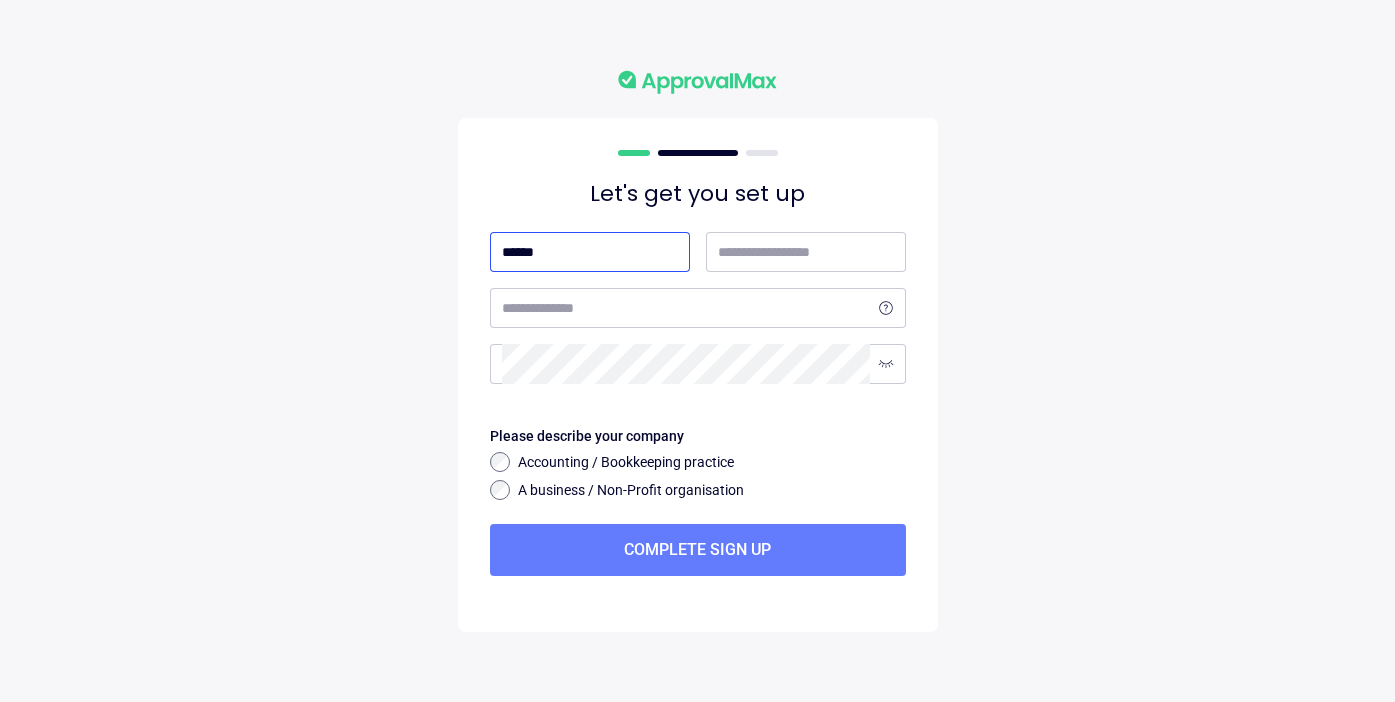 type on "******" 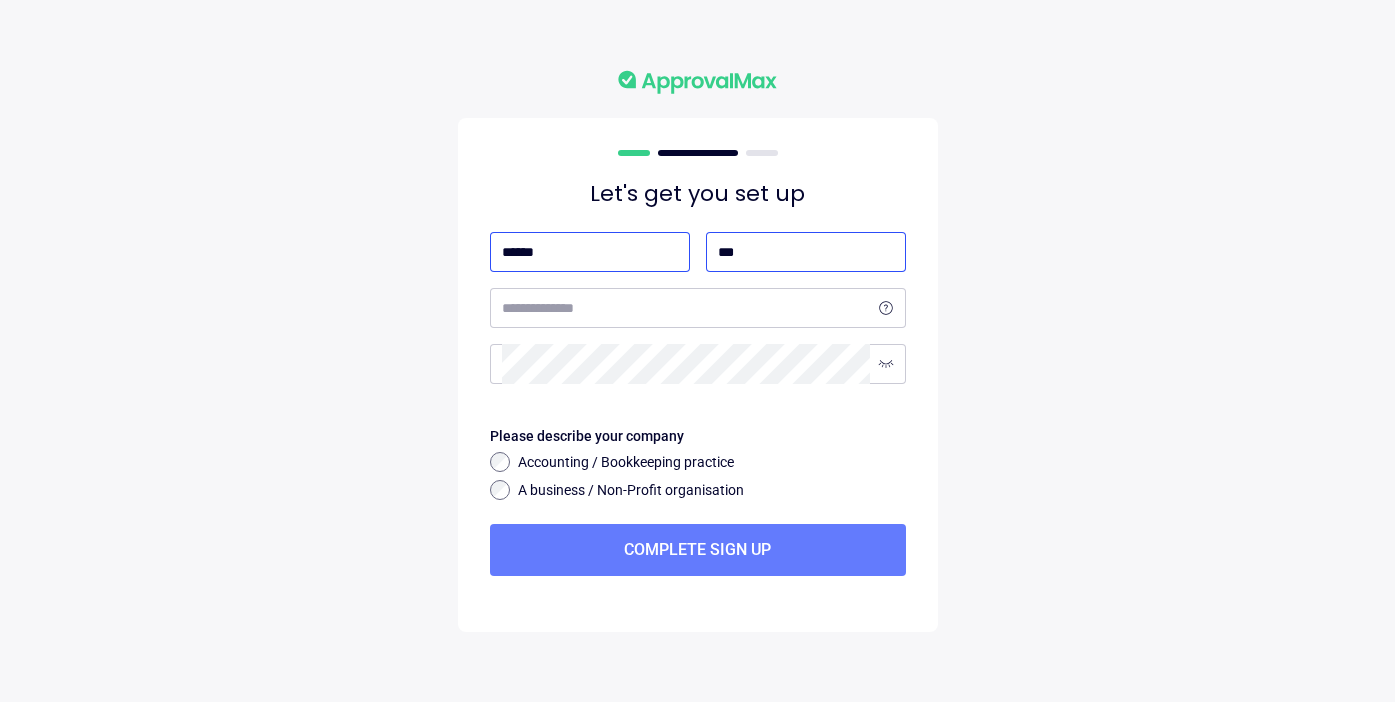 type on "***" 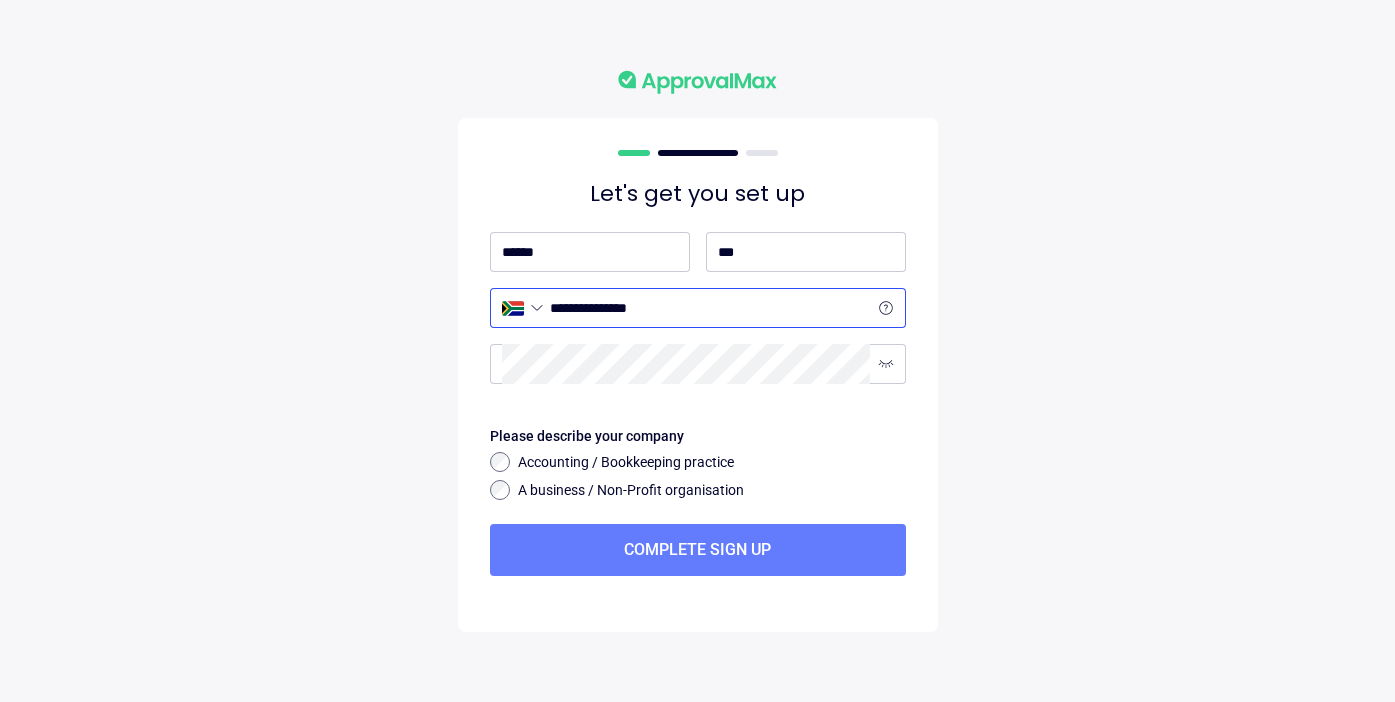 type on "[NAME]" 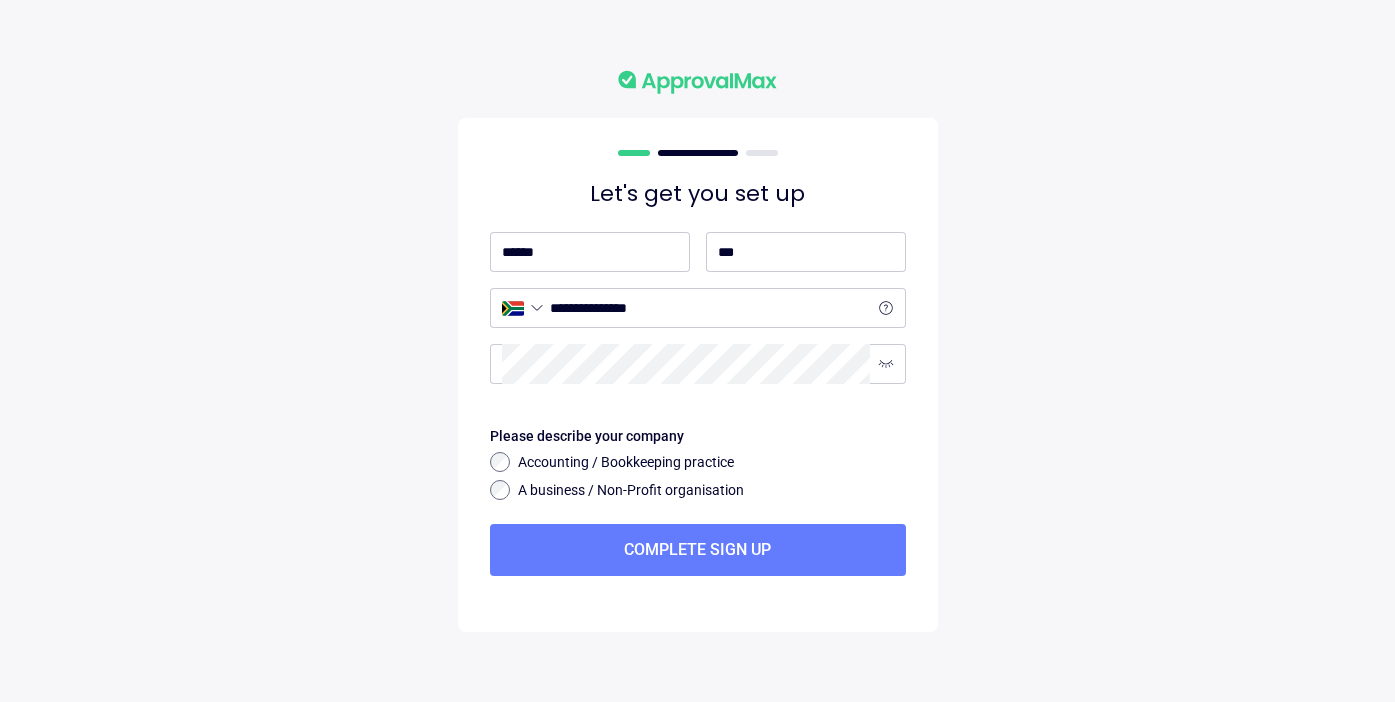 click on "Let's get you set up [NAME]" at bounding box center [698, 351] 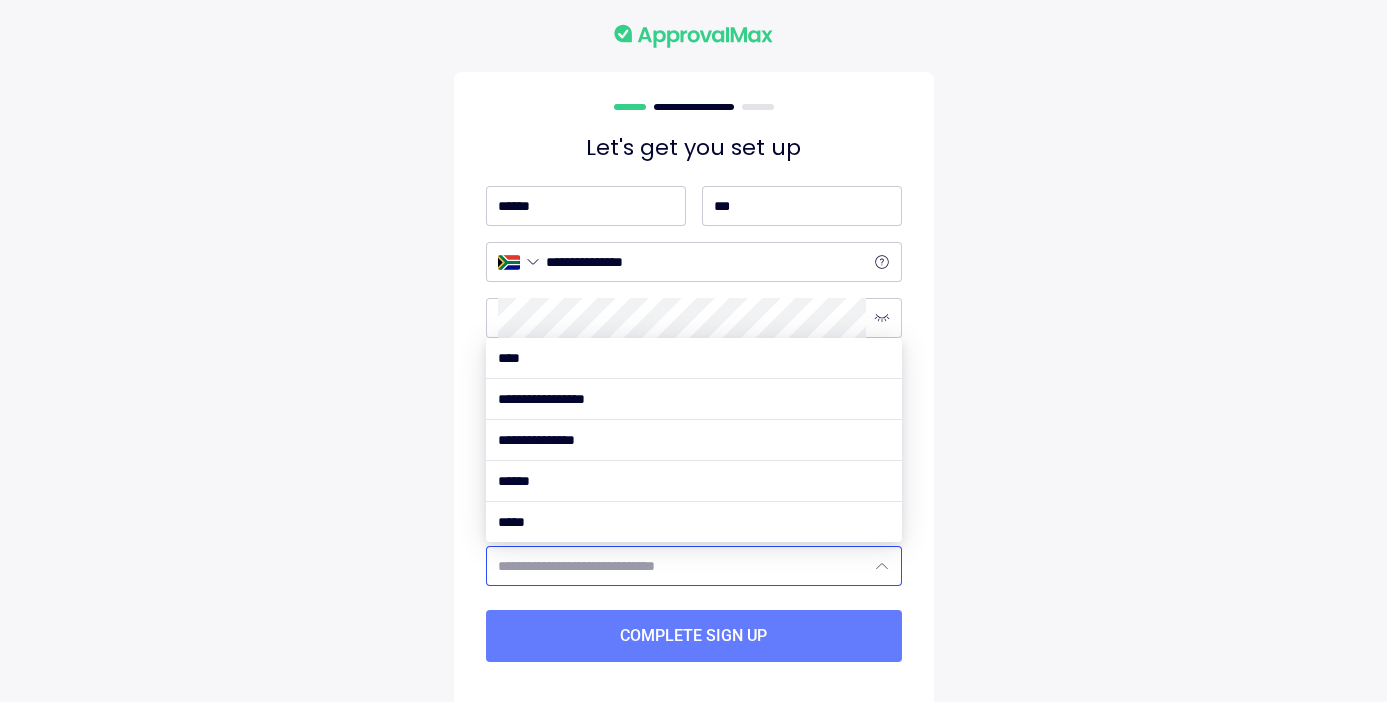 click at bounding box center (682, 566) 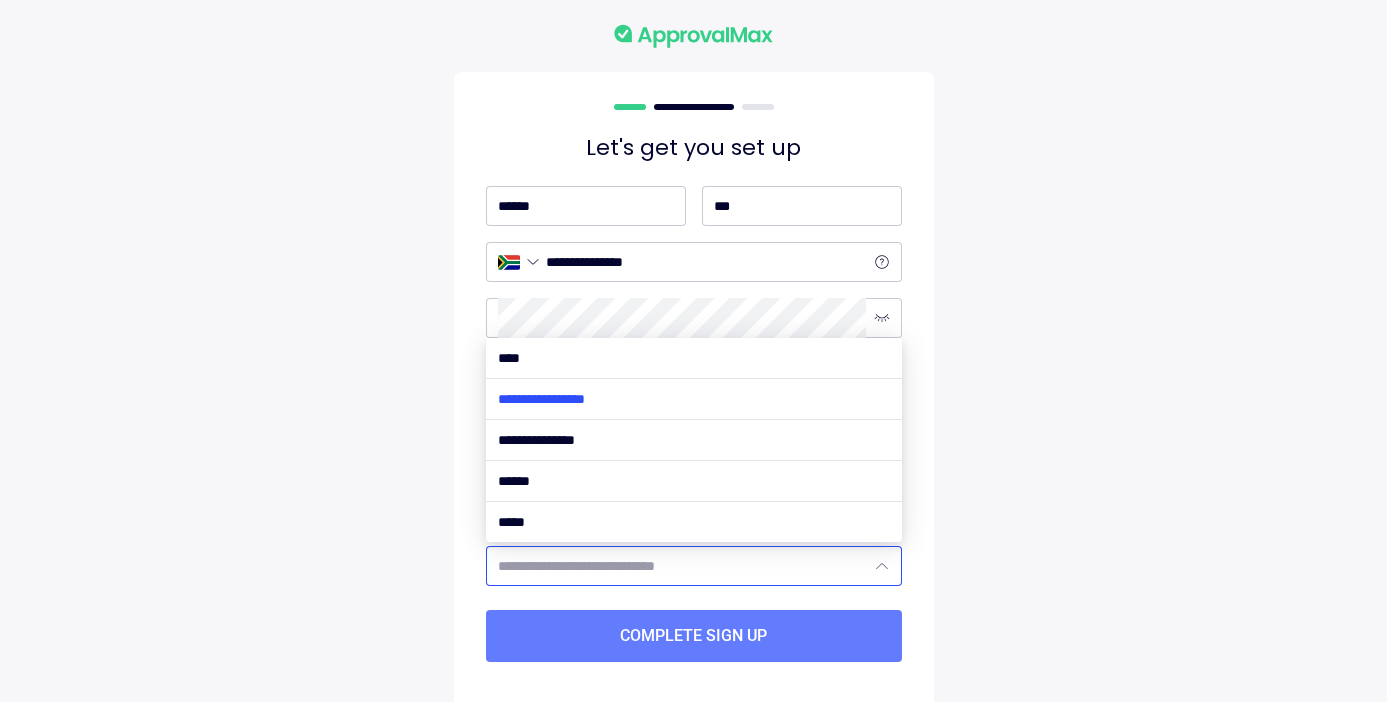 click at bounding box center (694, 399) 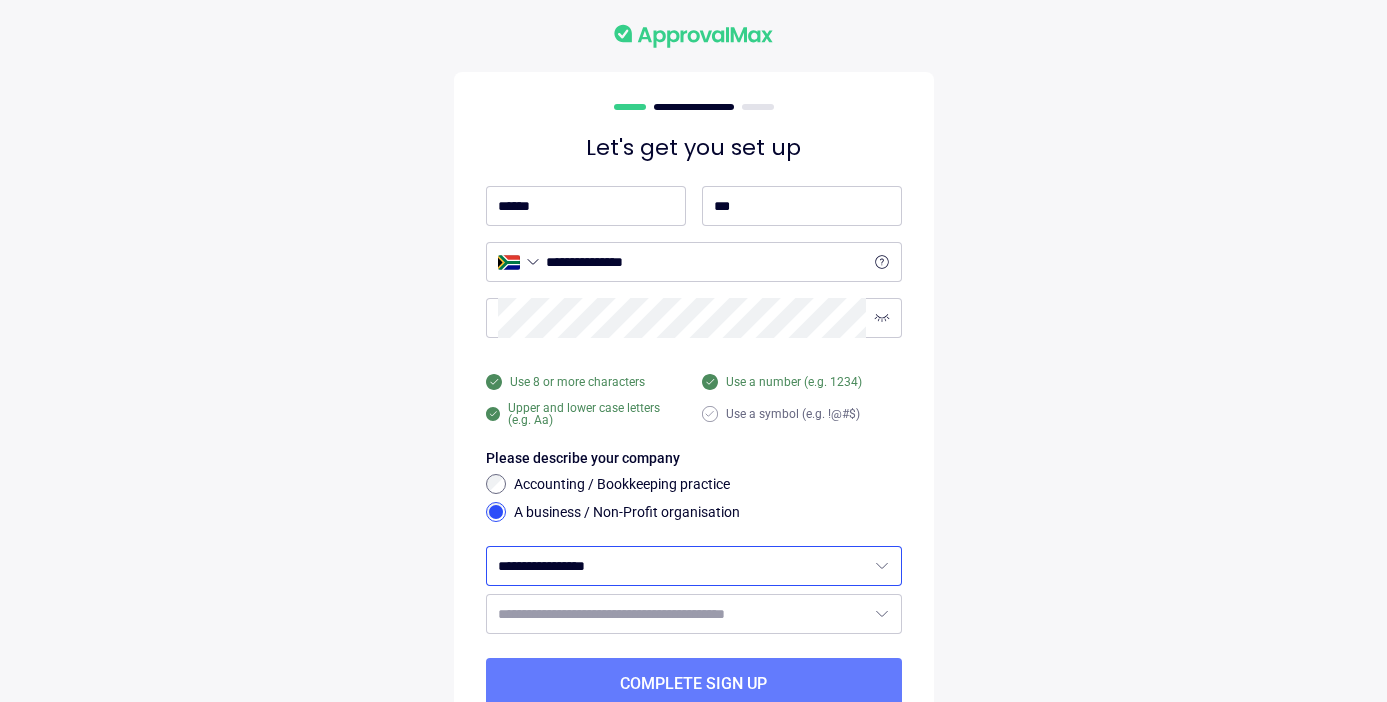 scroll, scrollTop: 88, scrollLeft: 0, axis: vertical 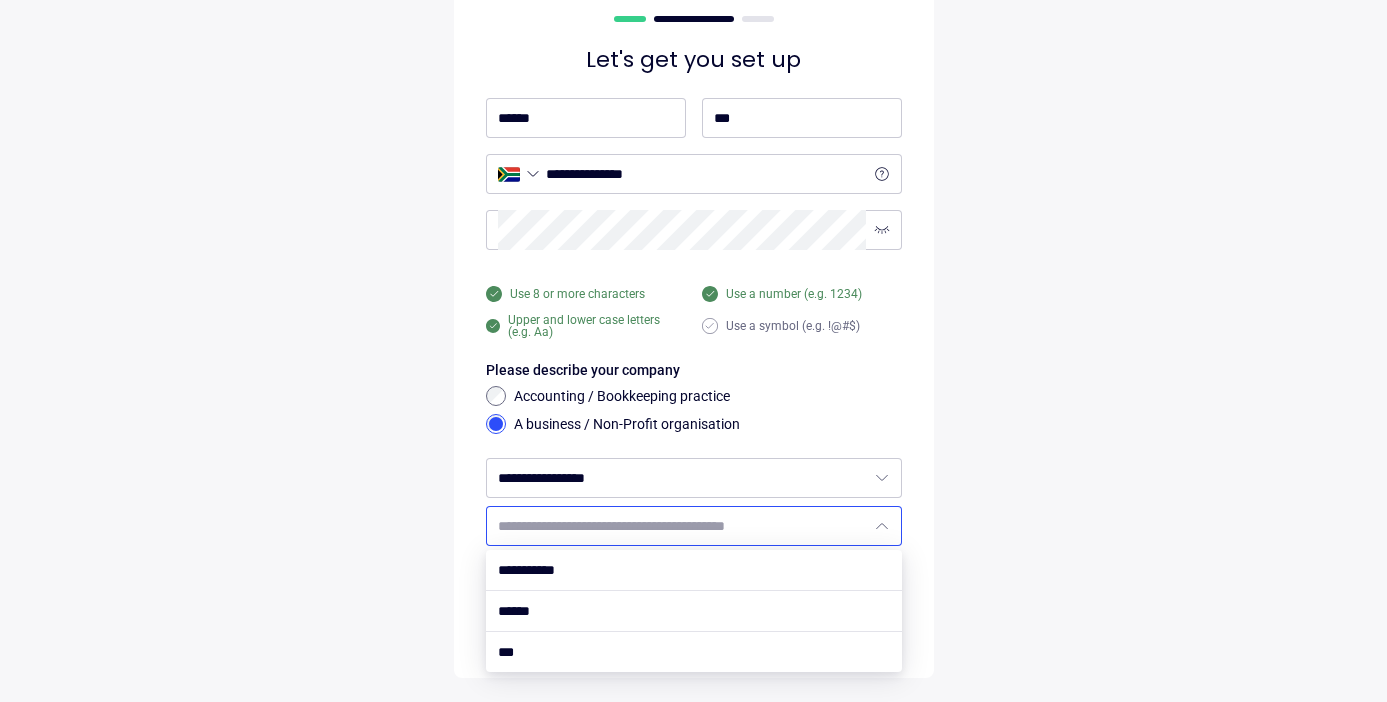 click at bounding box center (682, 526) 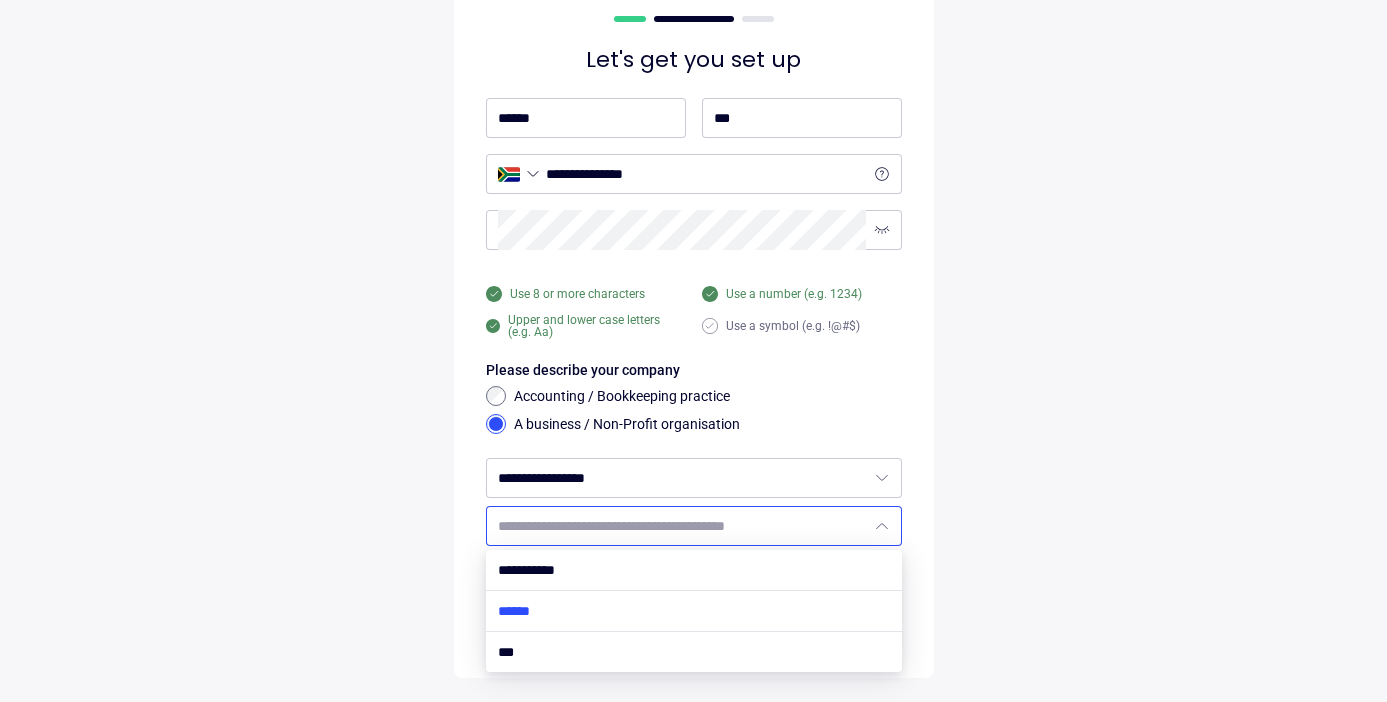 click at bounding box center (694, 611) 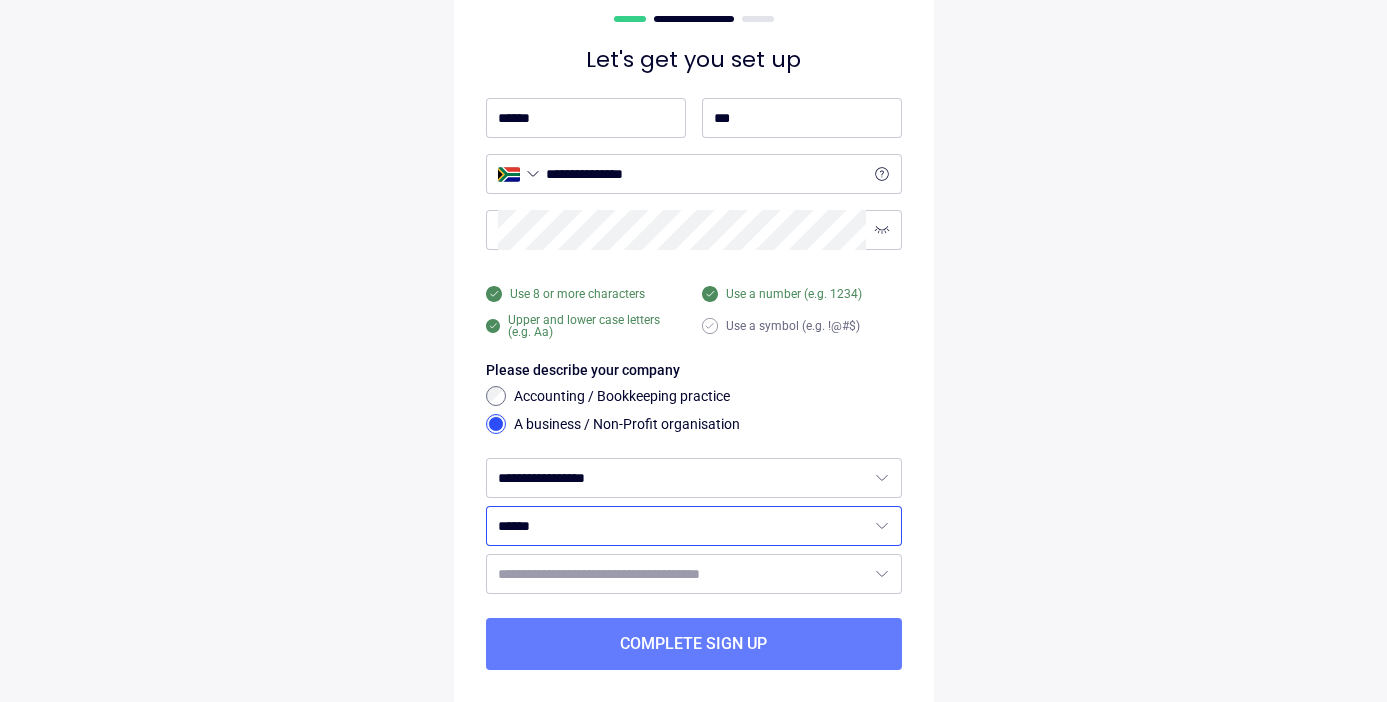 click on "Let's get you set up [NAME]" at bounding box center (694, 331) 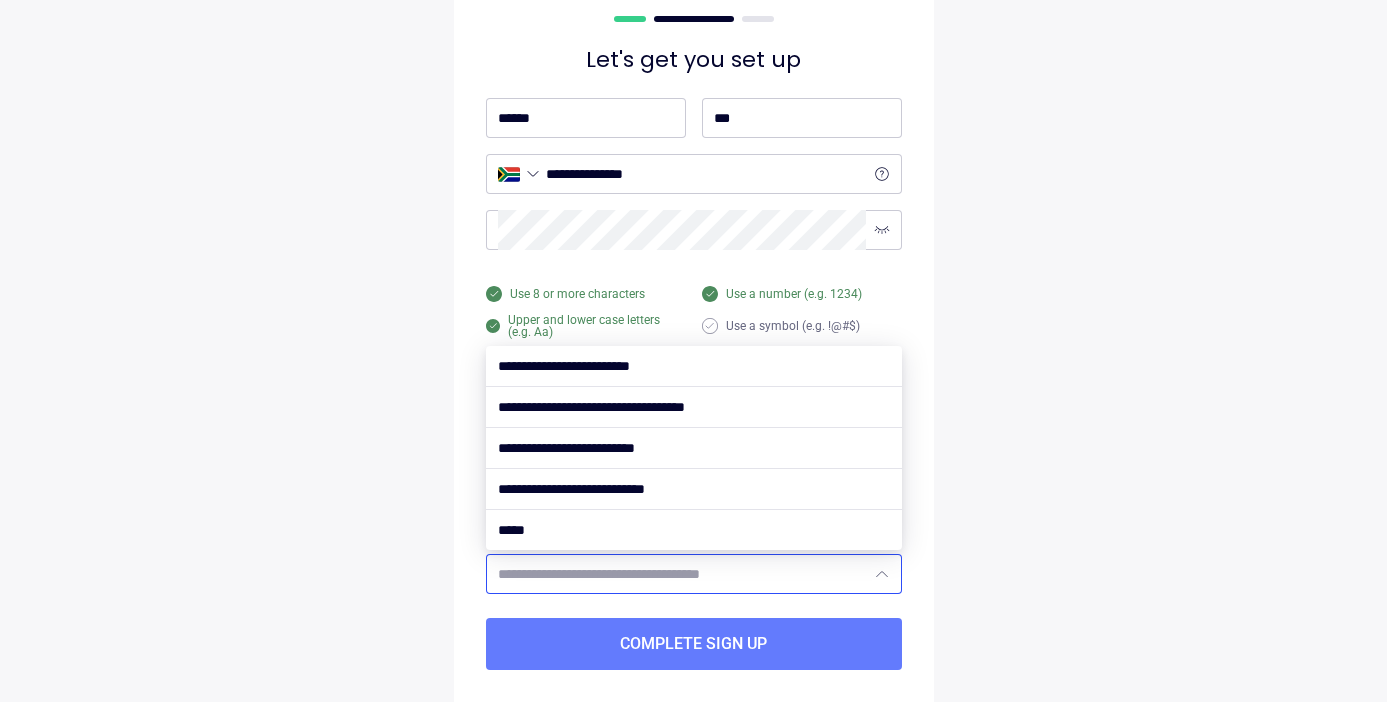 click at bounding box center [682, 574] 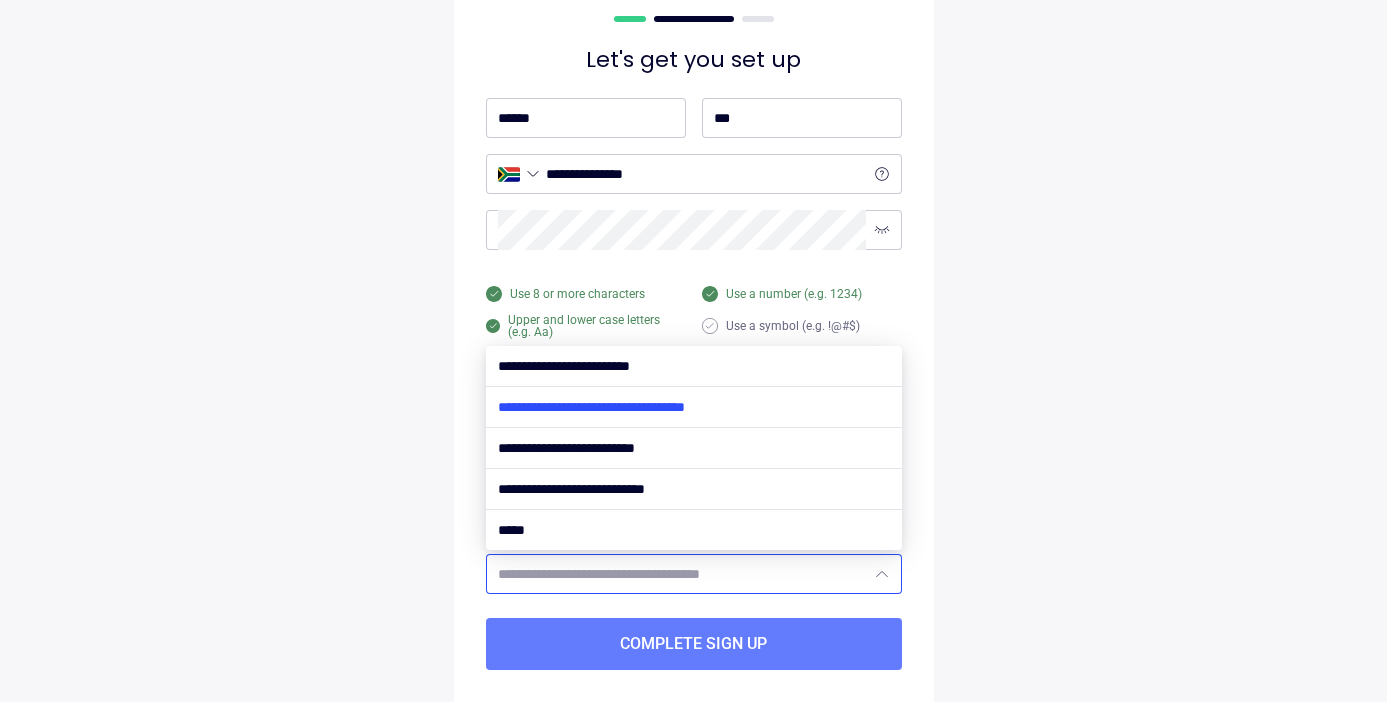 click at bounding box center (694, 407) 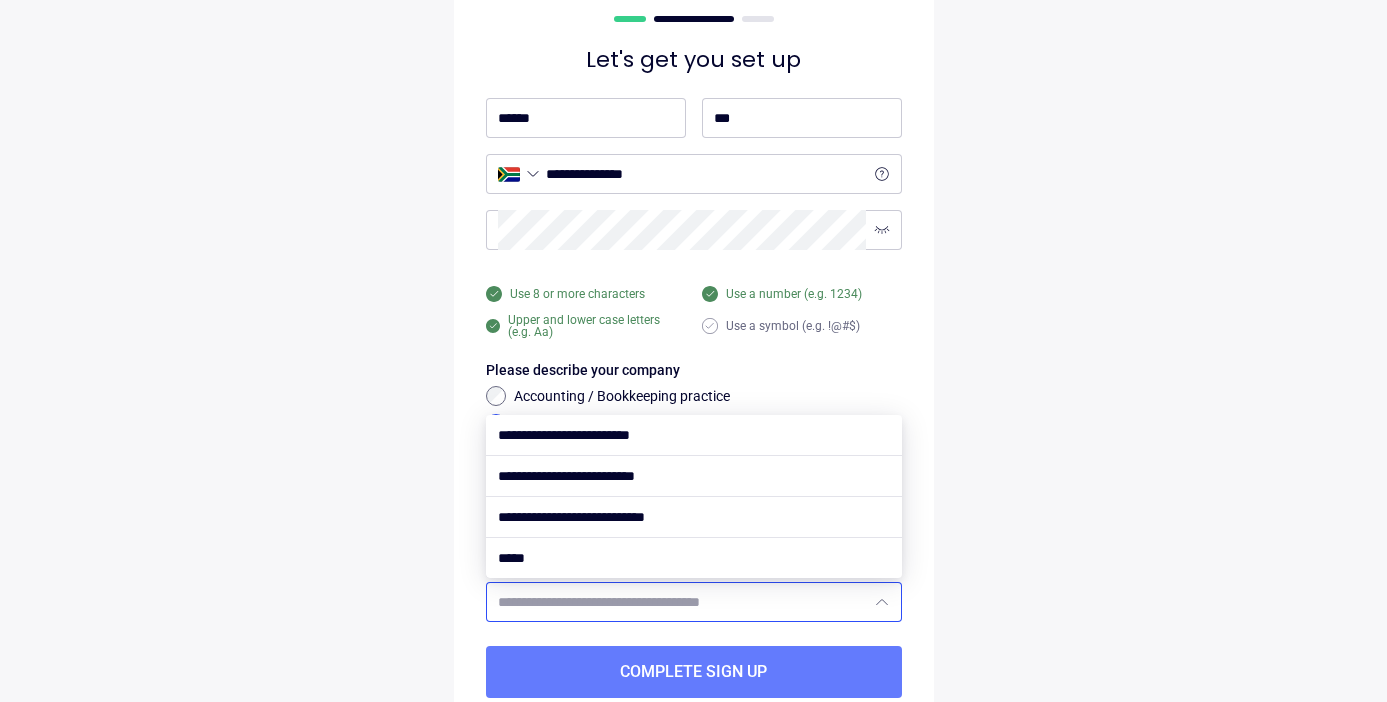 scroll, scrollTop: 164, scrollLeft: 0, axis: vertical 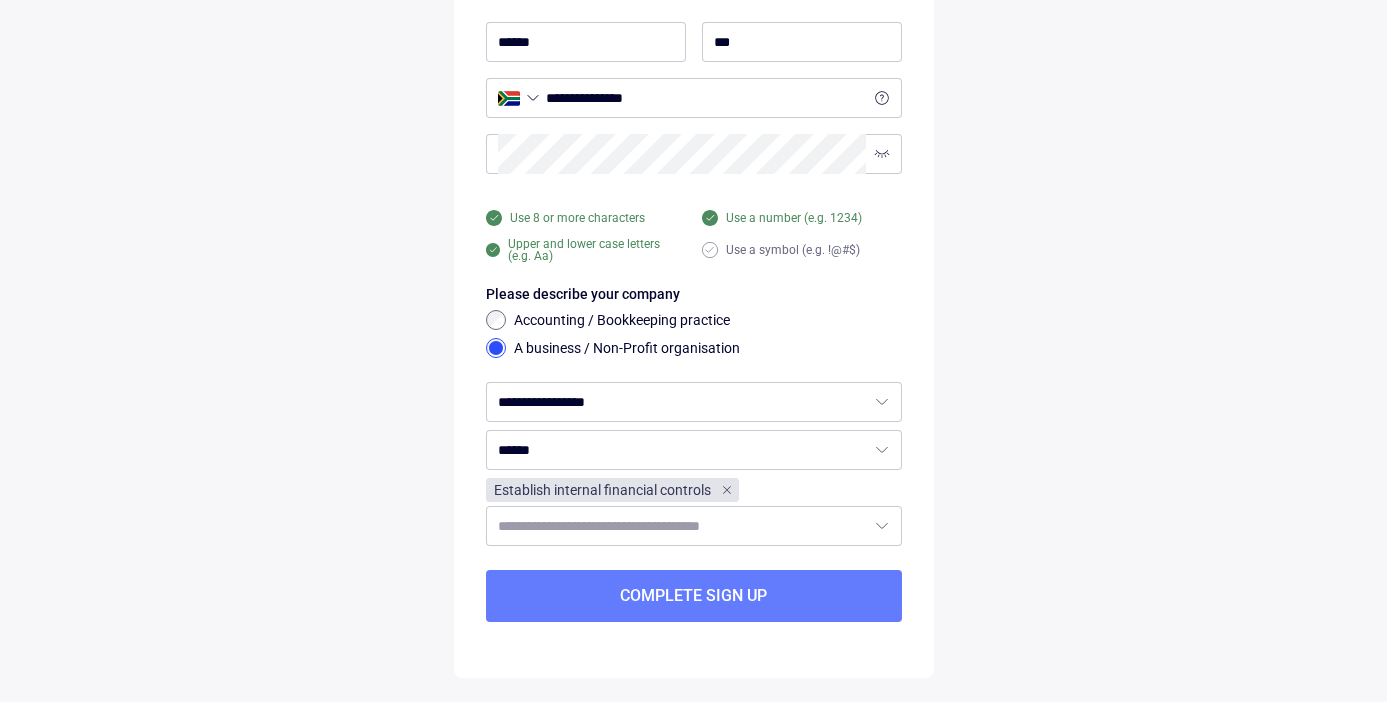 click on "Let's get you set up [NAME]" at bounding box center [694, 269] 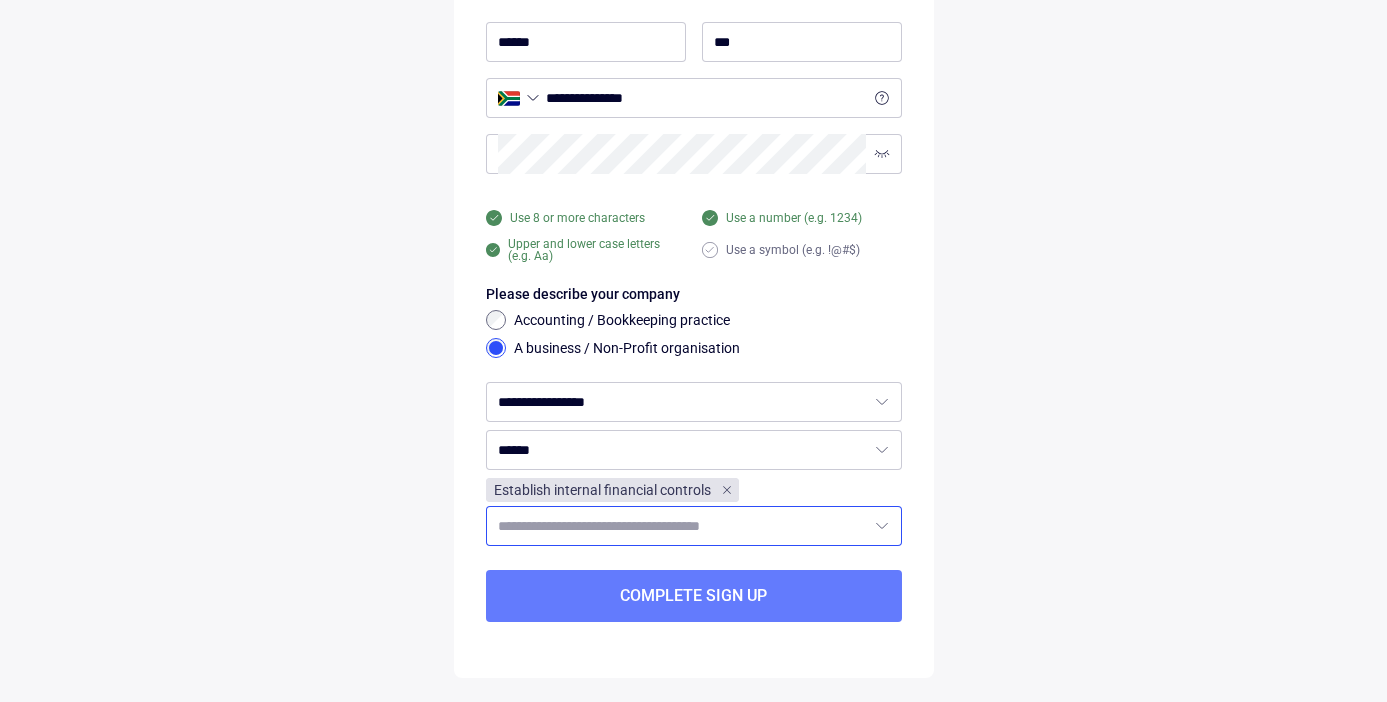 click at bounding box center (882, 526) 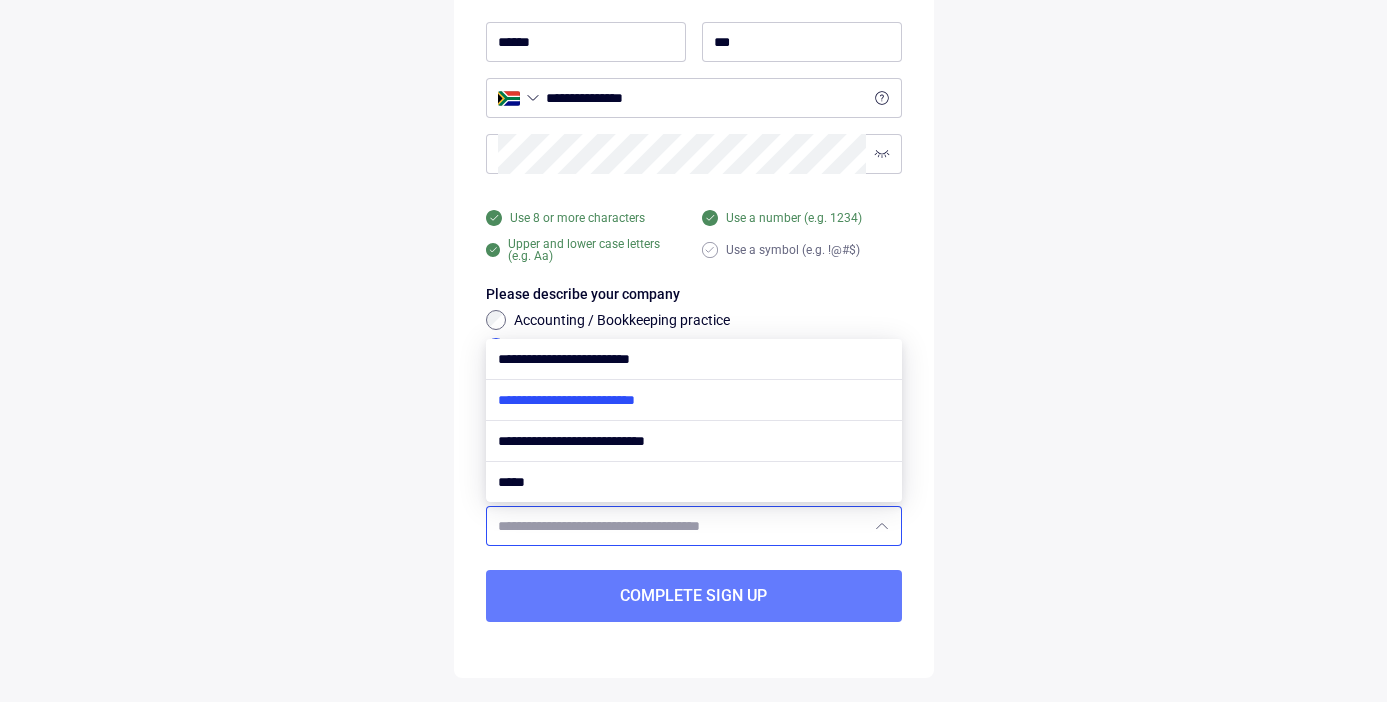 click at bounding box center [694, 400] 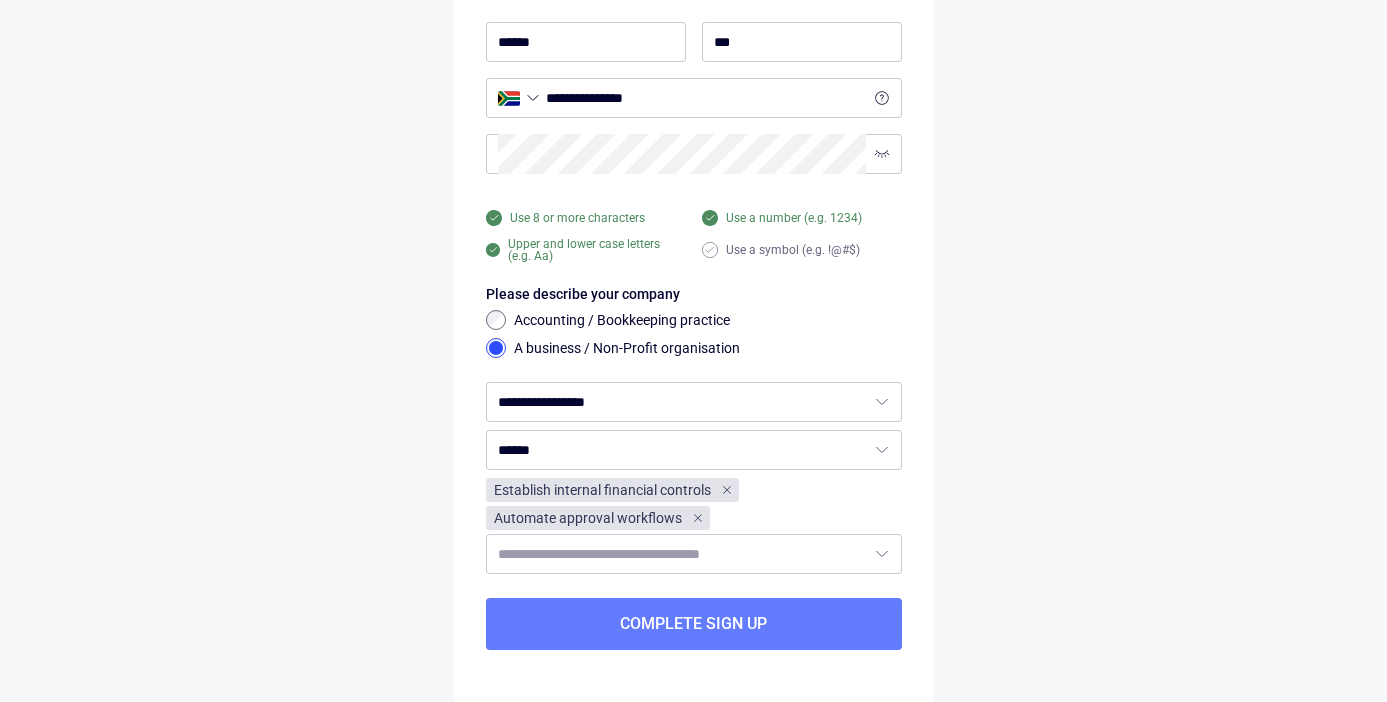 click on "Let's get you set up [NAME]" at bounding box center [694, 283] 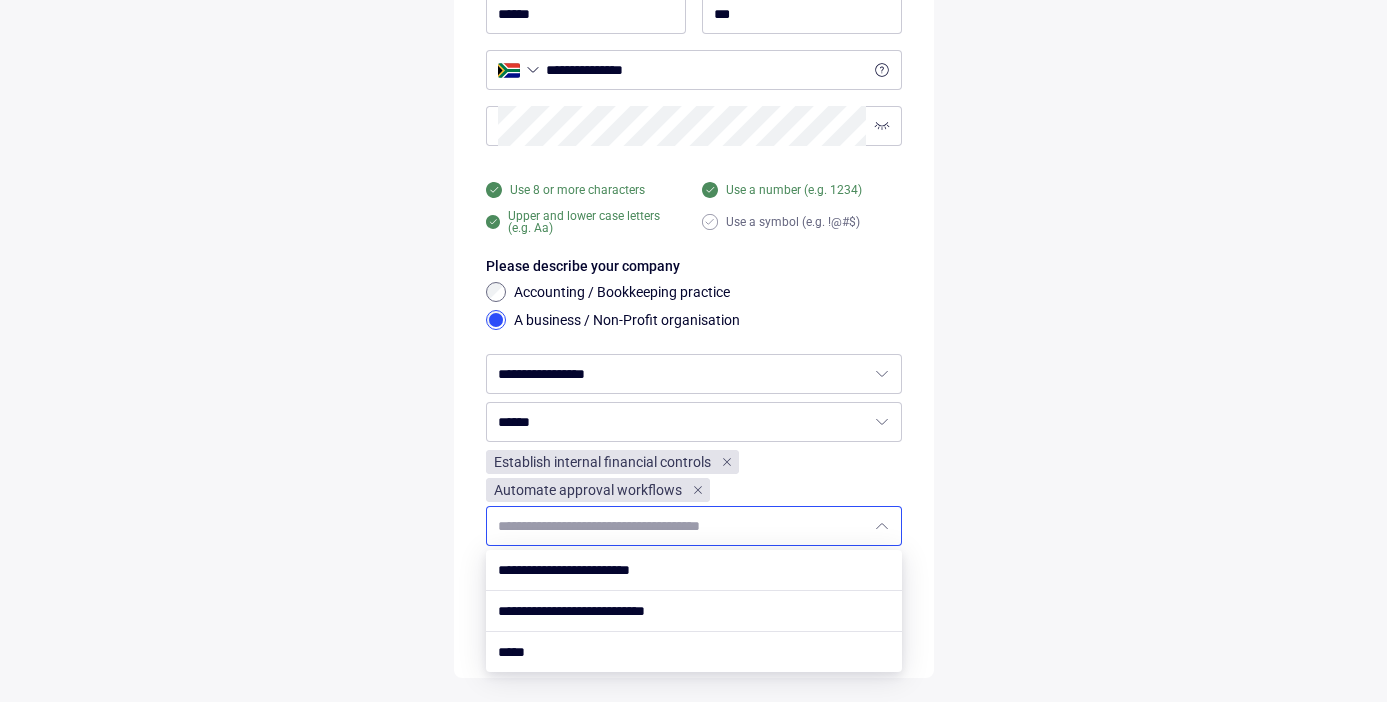 click at bounding box center [682, 526] 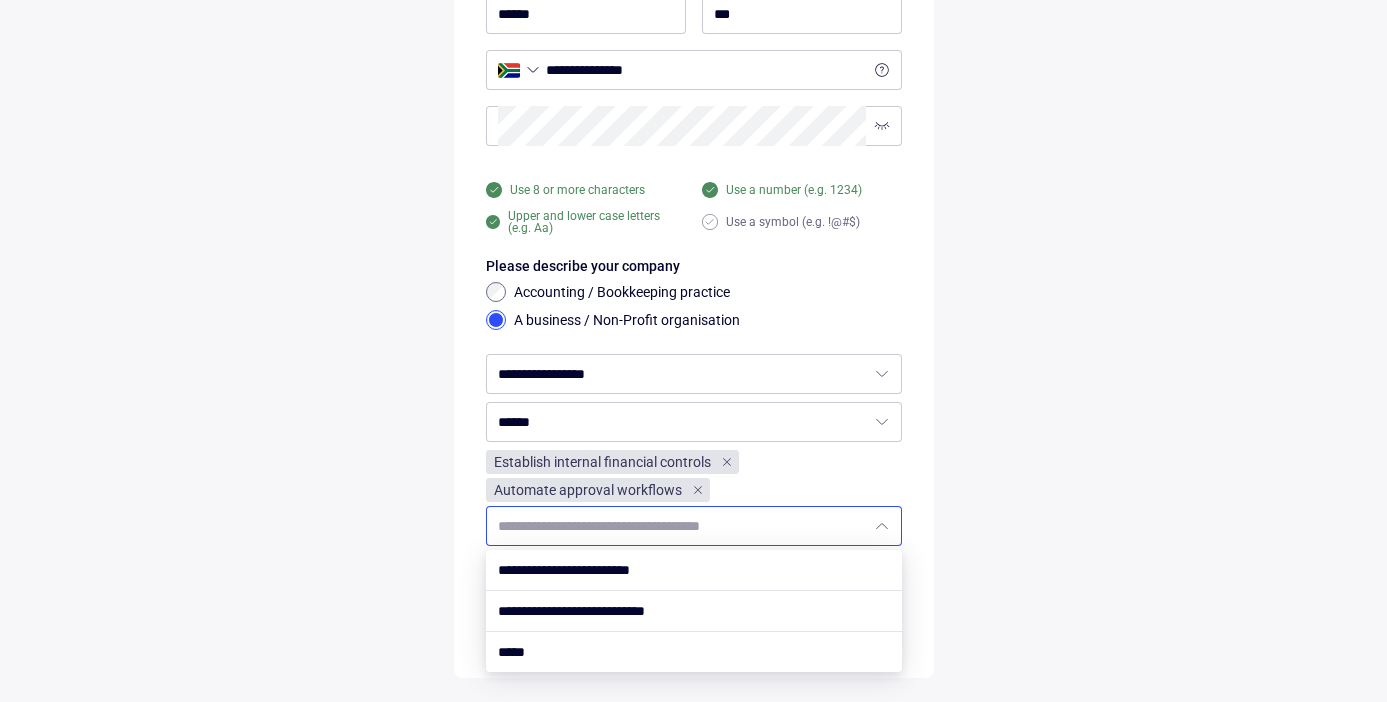 click on "Let's get you set up [NAME]" at bounding box center [694, 255] 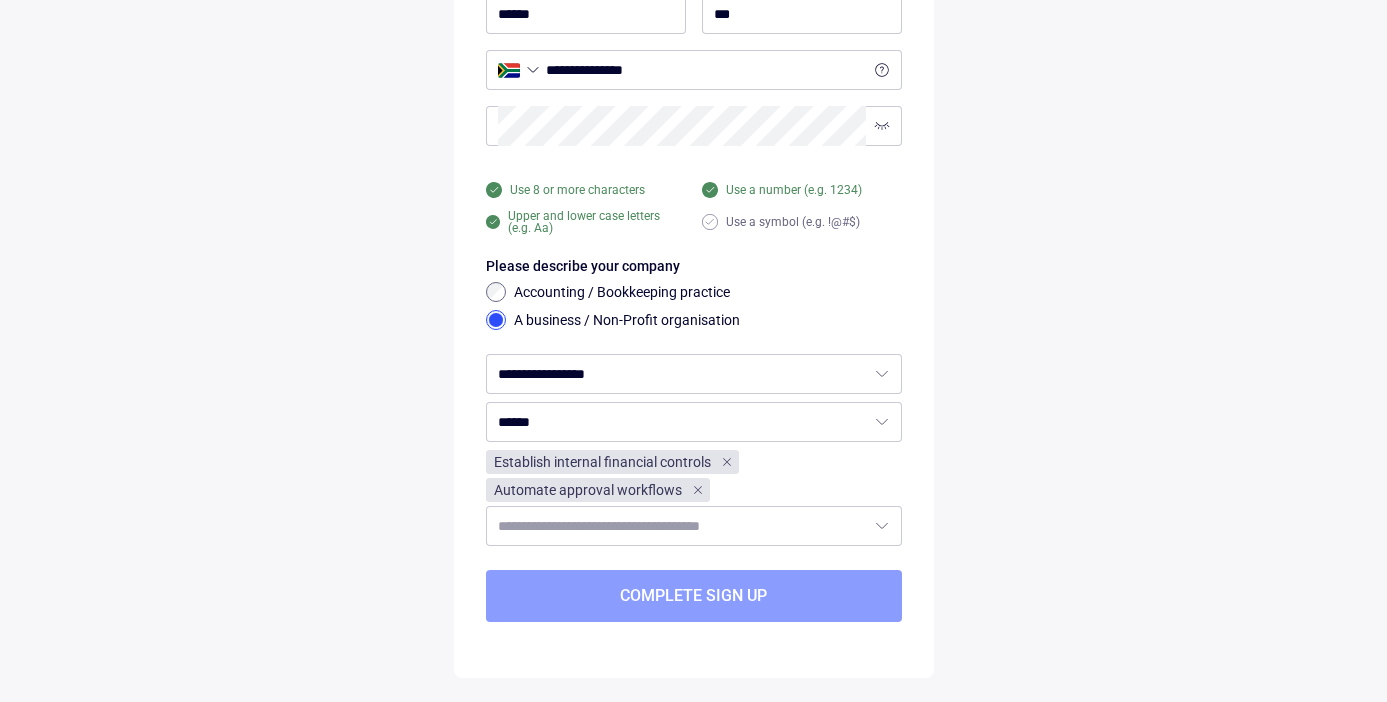 click on "Complete sign up" at bounding box center (693, 596) 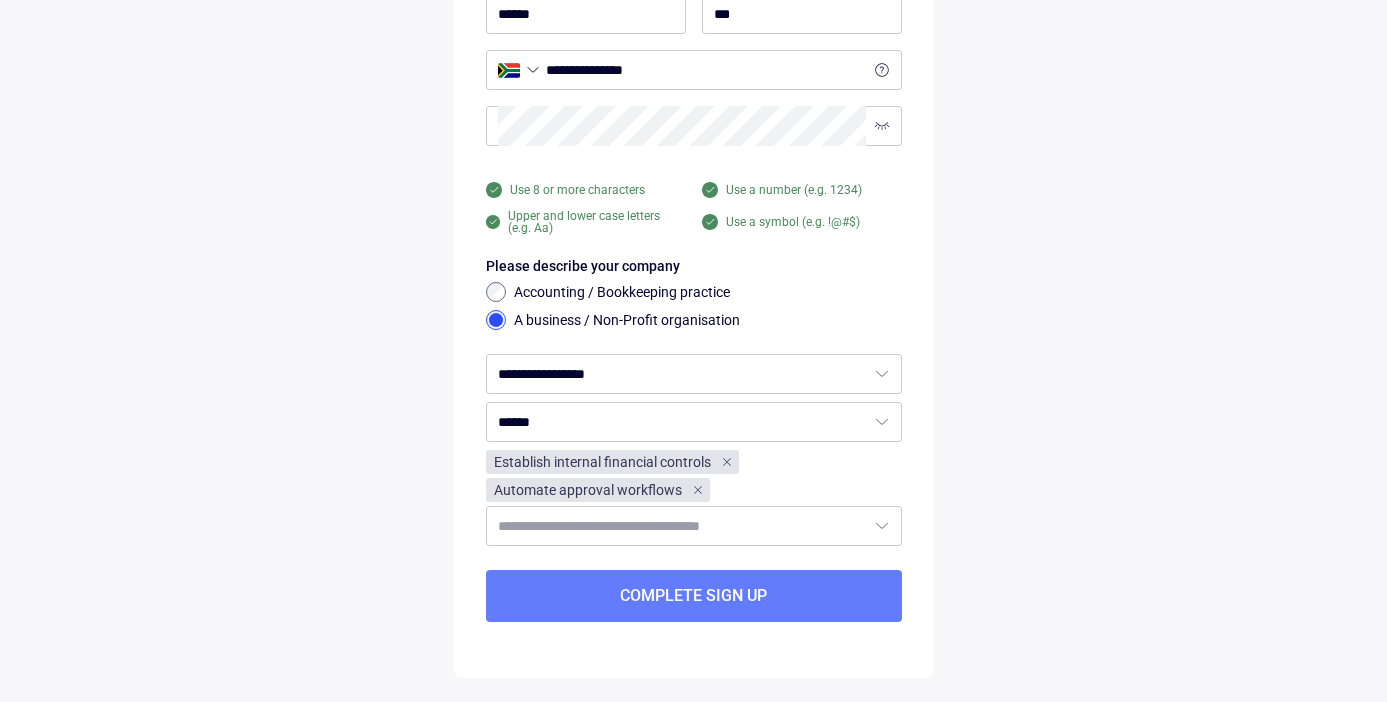click on "Let's get you set up [NAME]" at bounding box center [694, 255] 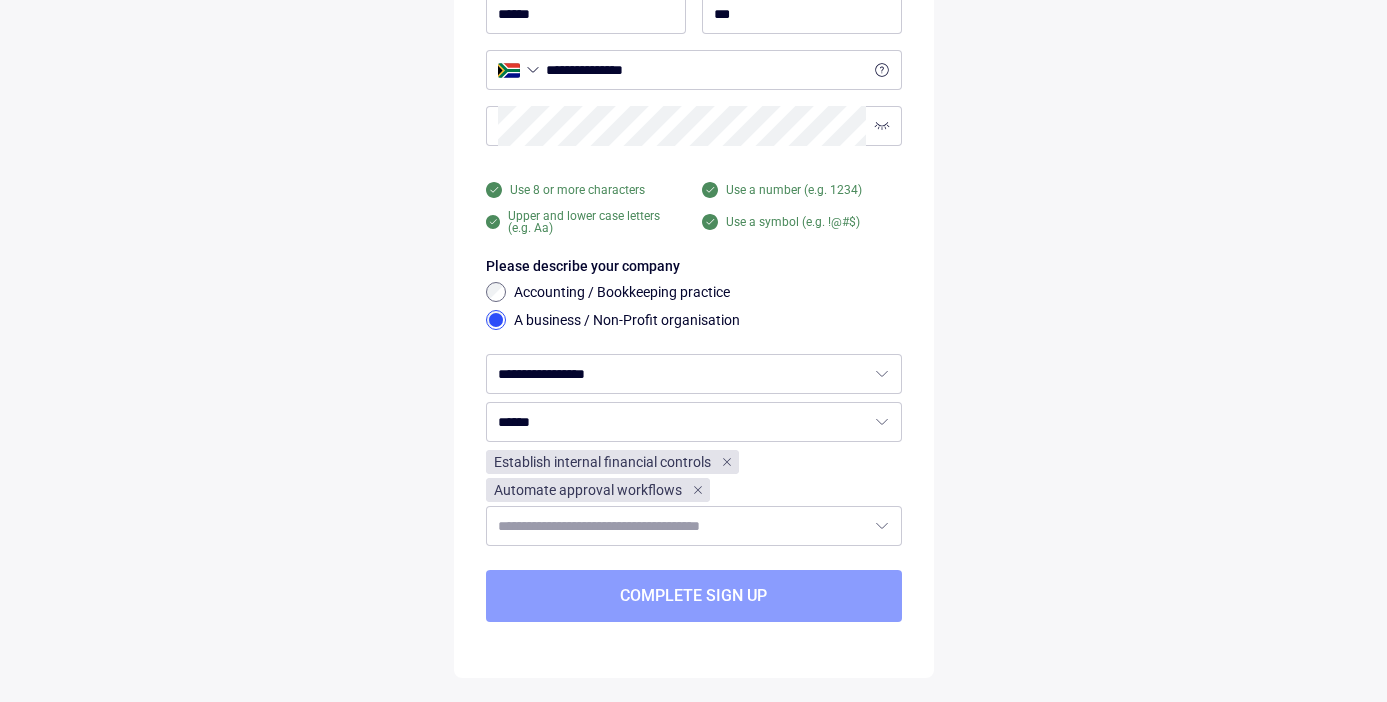 click on "Complete sign up" at bounding box center (693, 596) 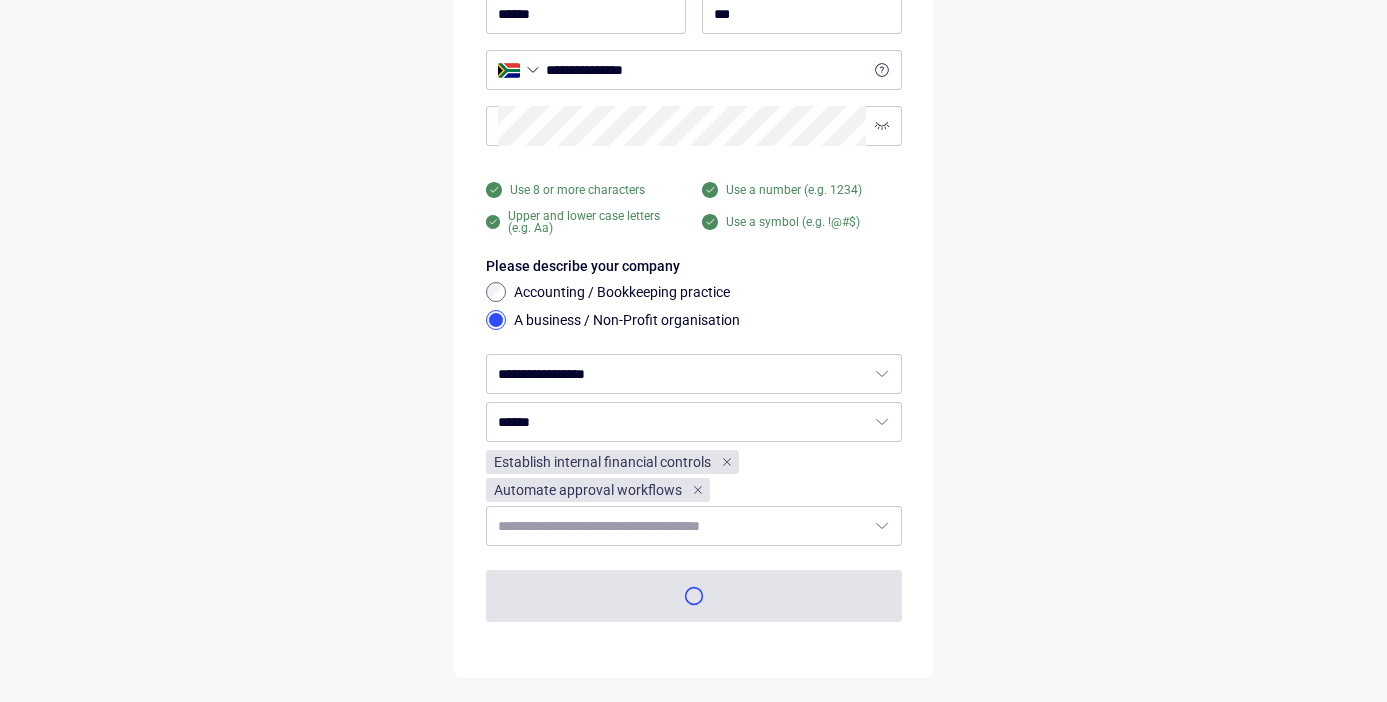 scroll, scrollTop: 0, scrollLeft: 0, axis: both 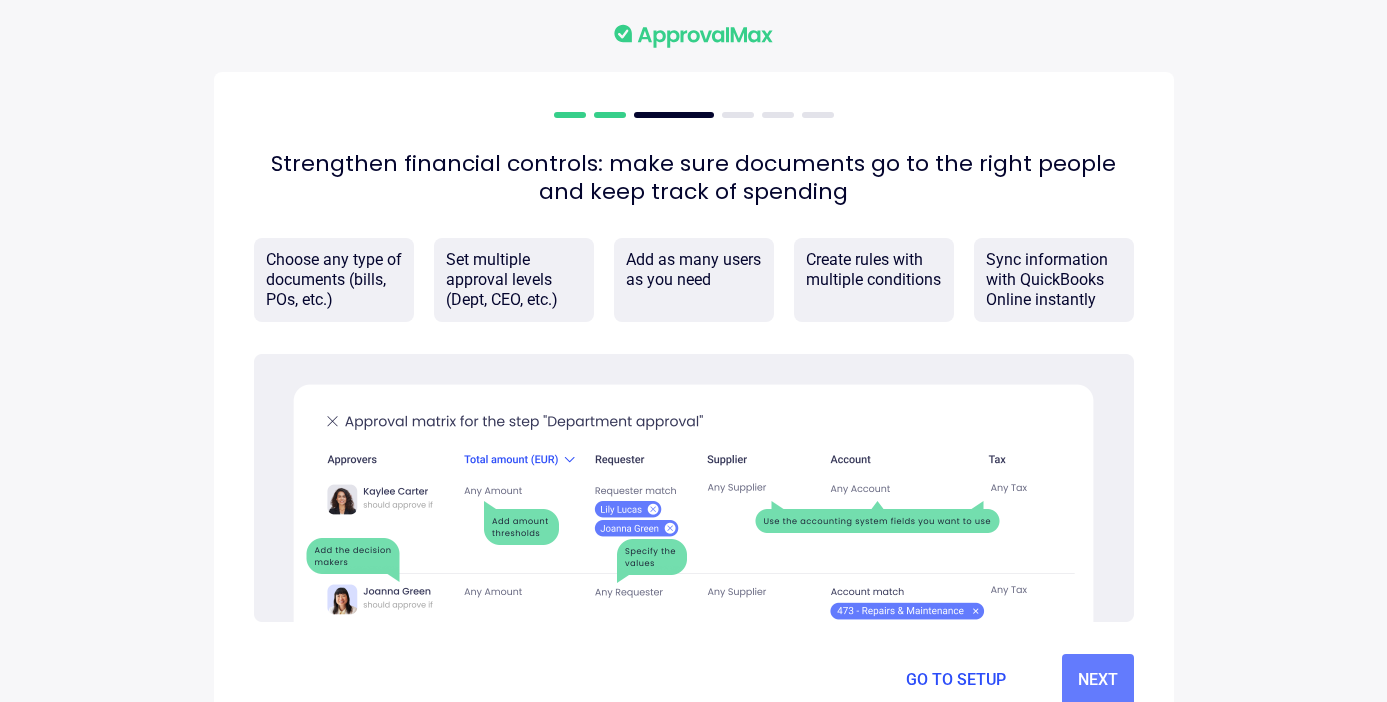click on "Strengthen financial controls: make sure documents go to the right people and keep track of spending Choose any type of documents (bills, POs, etc.) Set multiple approval levels (Dept, CEO, etc.) Add as many users as you need Create rules with multiple conditions Sync information with QuickBooks Online instantly Go to setup Next" at bounding box center [694, 385] 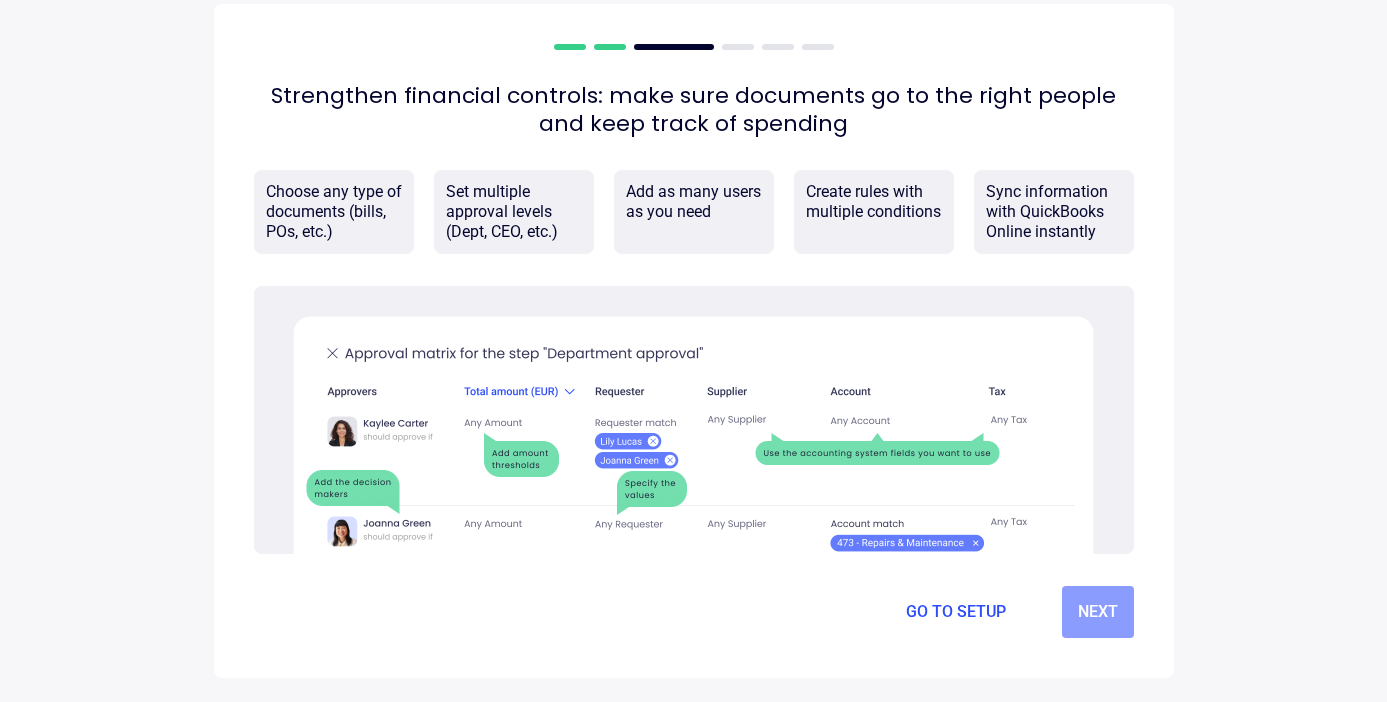 click on "Next" at bounding box center [1098, 612] 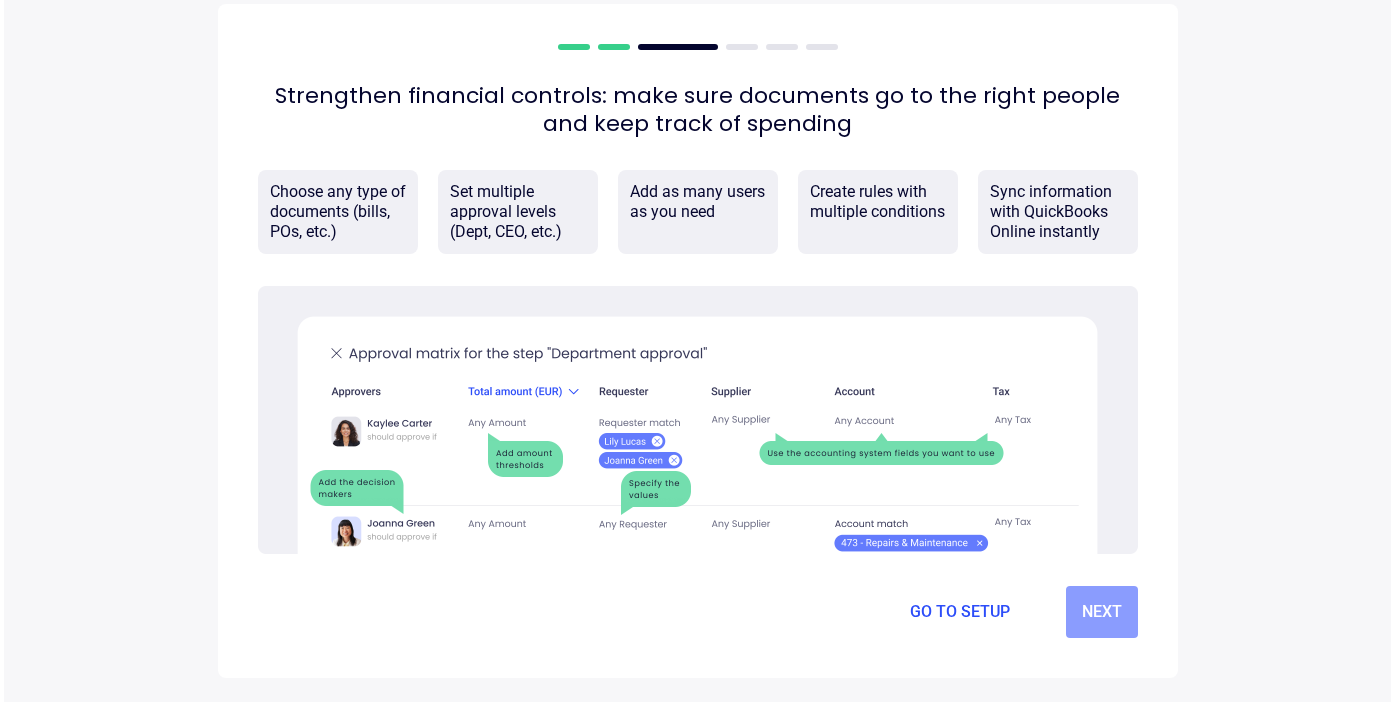 scroll, scrollTop: 0, scrollLeft: 0, axis: both 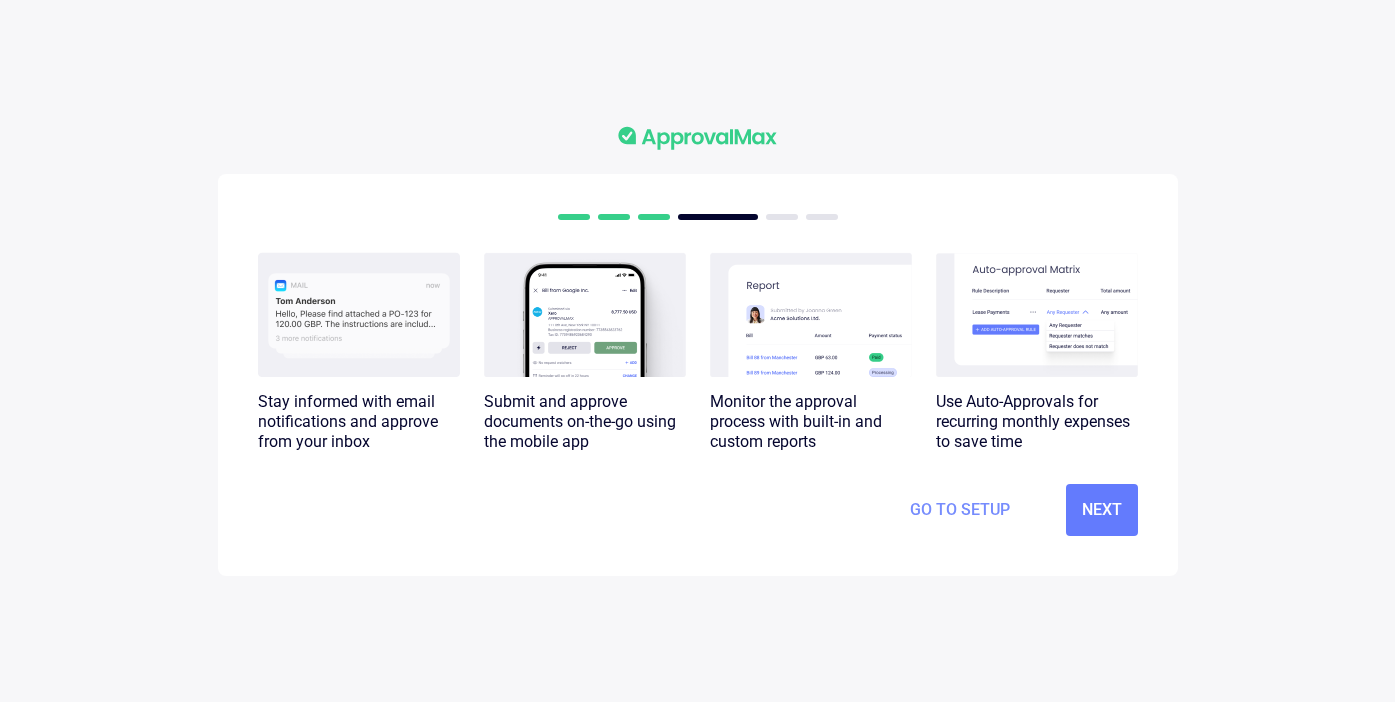 click on "Go to setup" at bounding box center [960, 510] 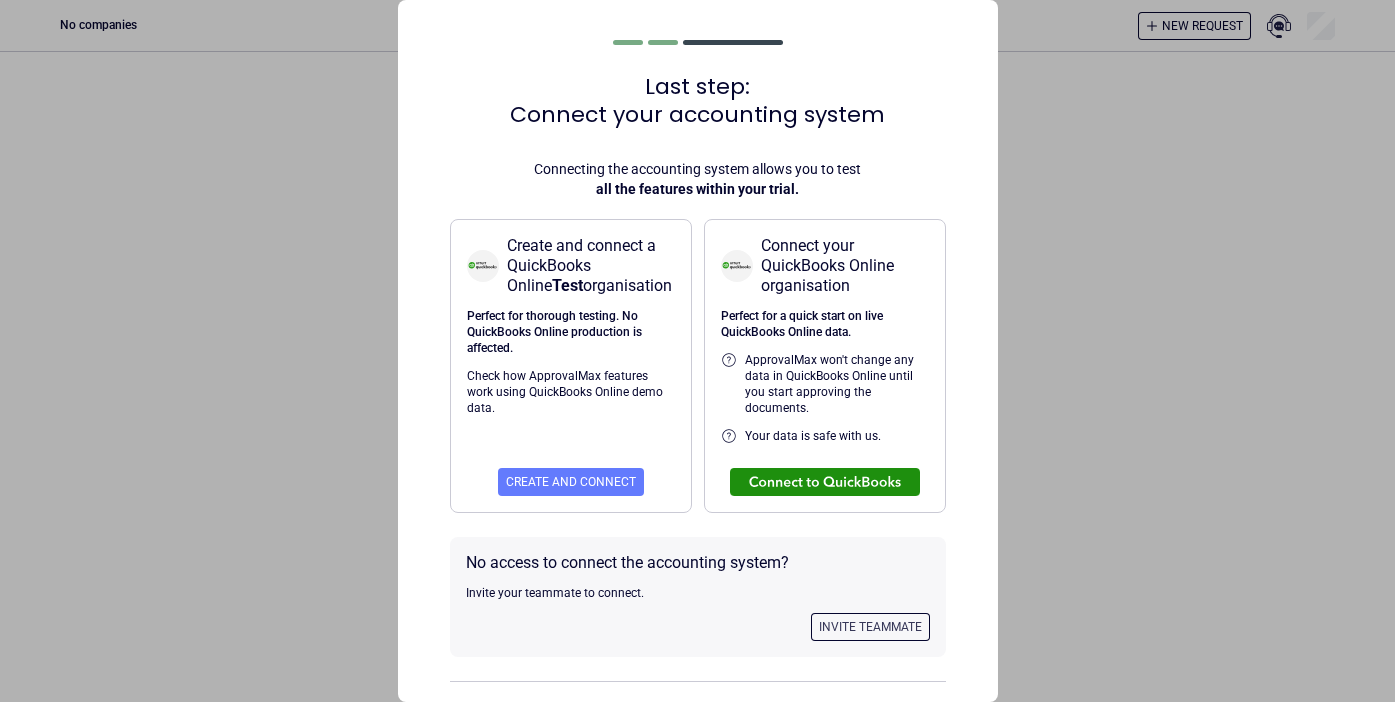 click at bounding box center (825, 482) 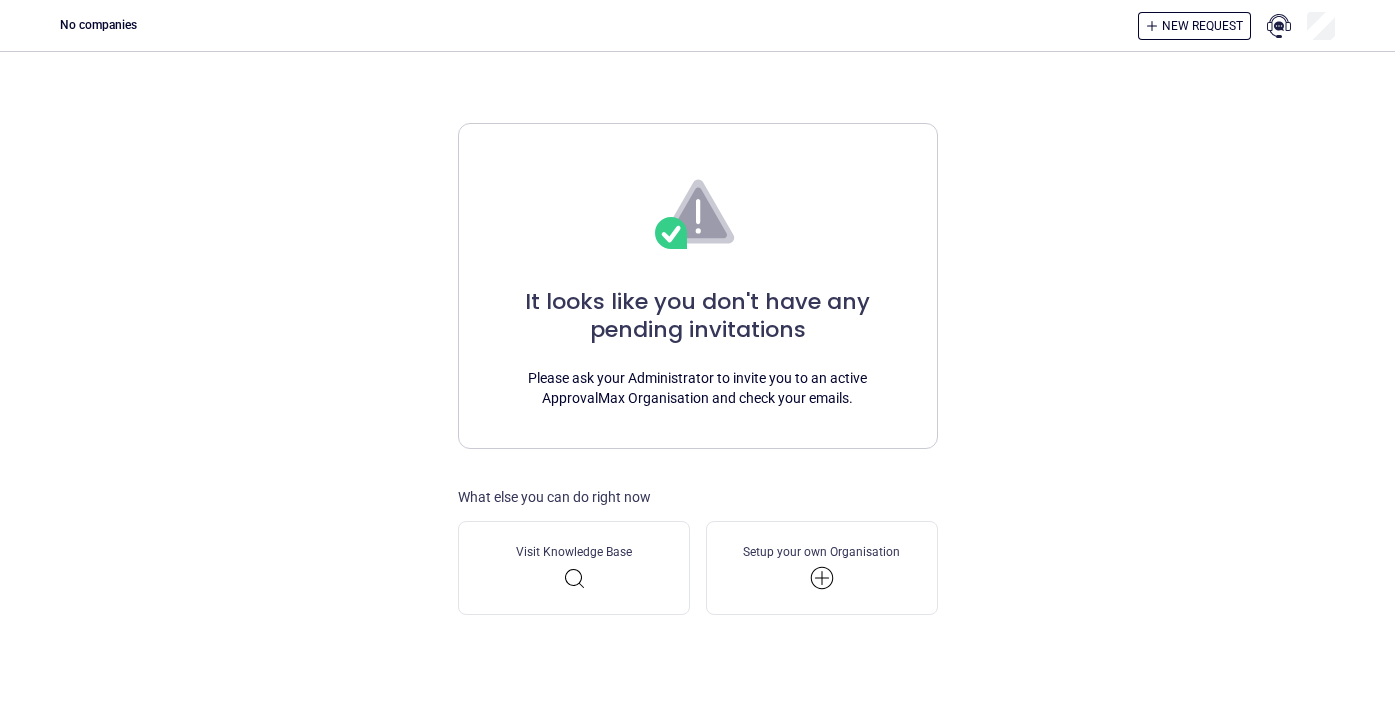 scroll, scrollTop: 0, scrollLeft: 0, axis: both 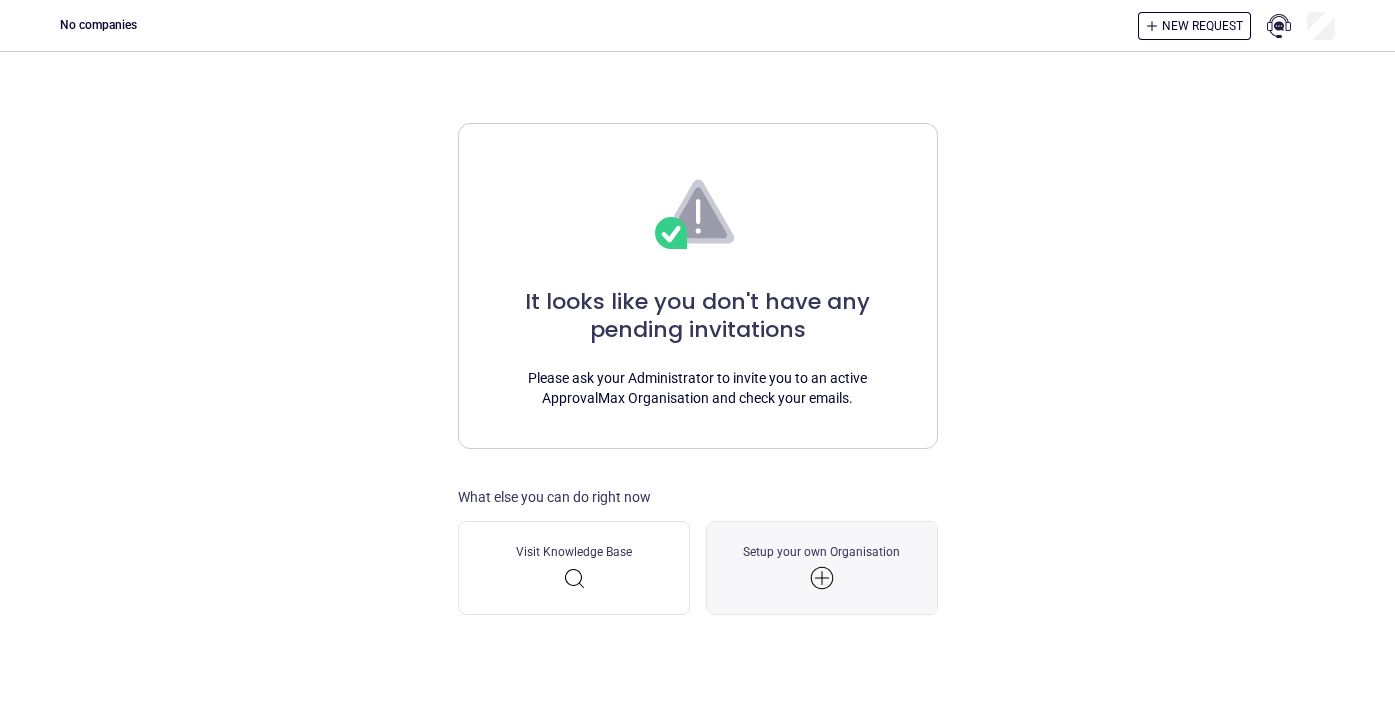 click at bounding box center [822, 578] 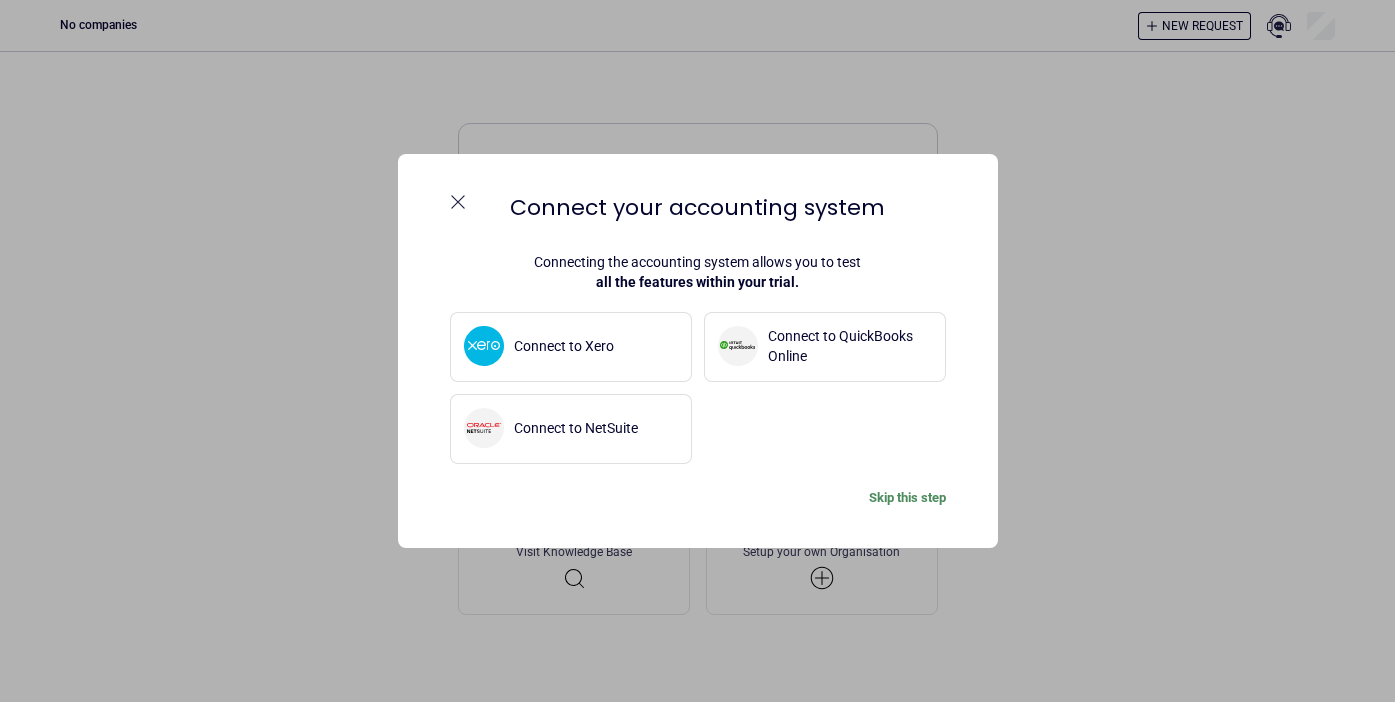type 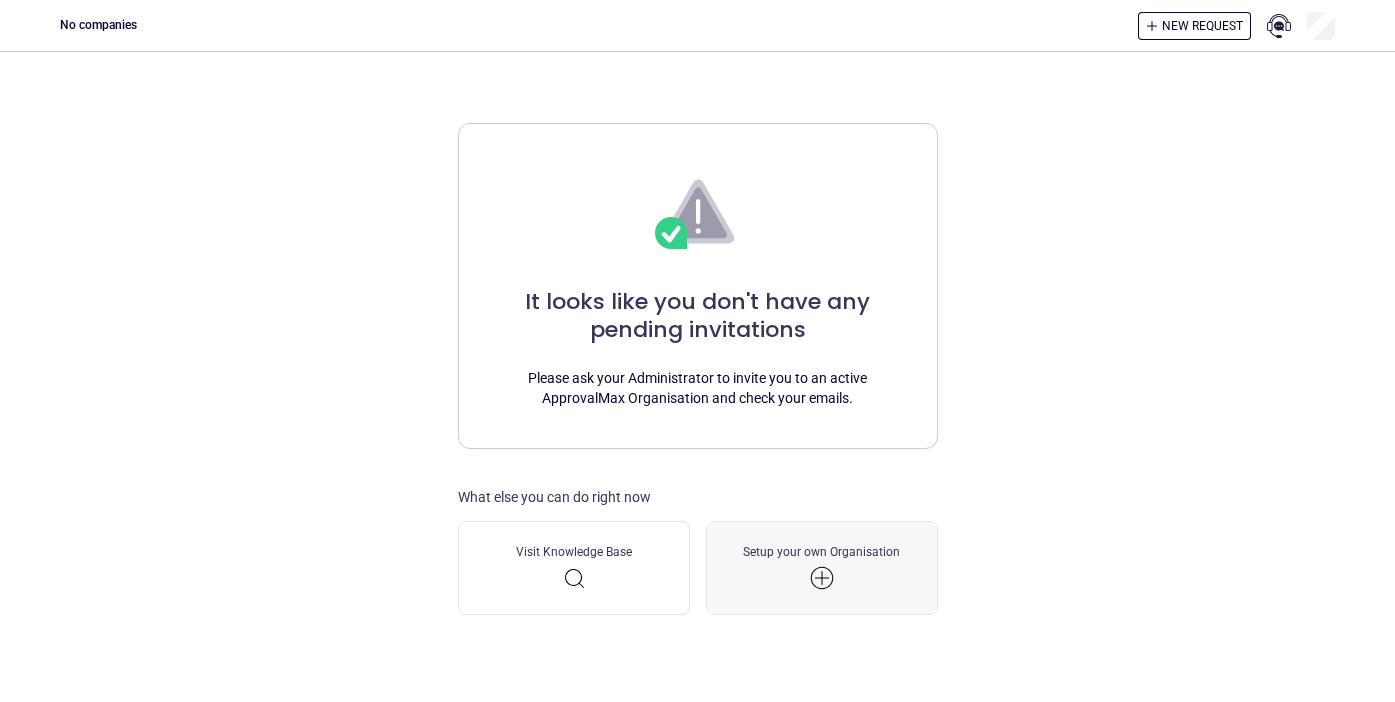 click on "Setup your own Organisation" at bounding box center [821, 568] 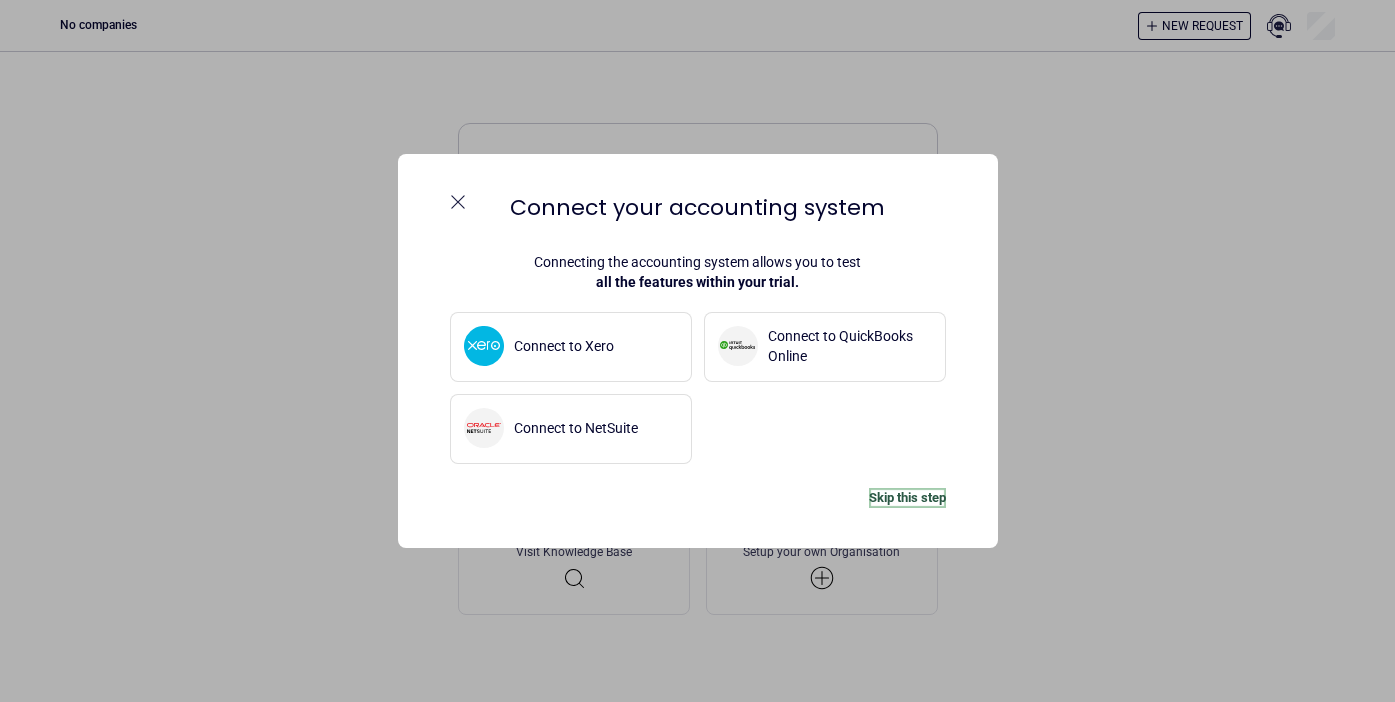 click on "Skip this step" at bounding box center (907, 498) 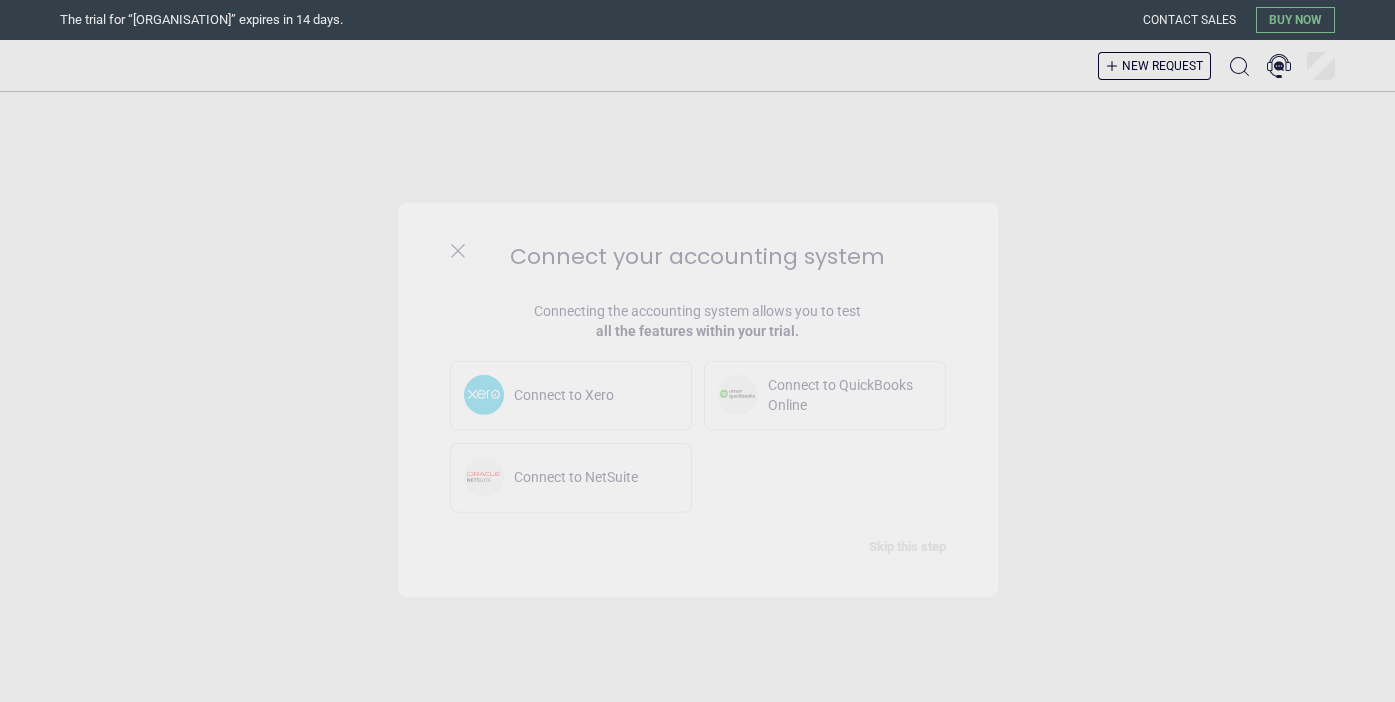 scroll, scrollTop: 0, scrollLeft: 0, axis: both 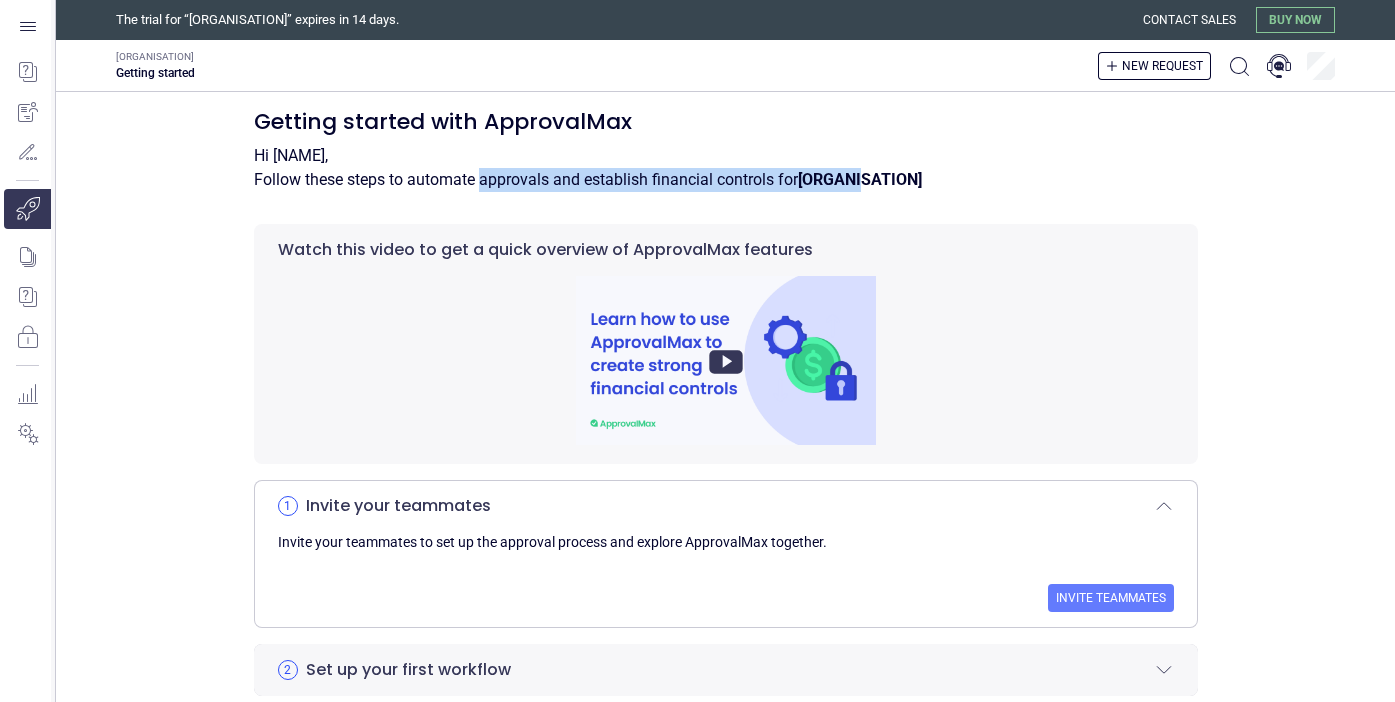 drag, startPoint x: 475, startPoint y: 182, endPoint x: 864, endPoint y: 180, distance: 389.00513 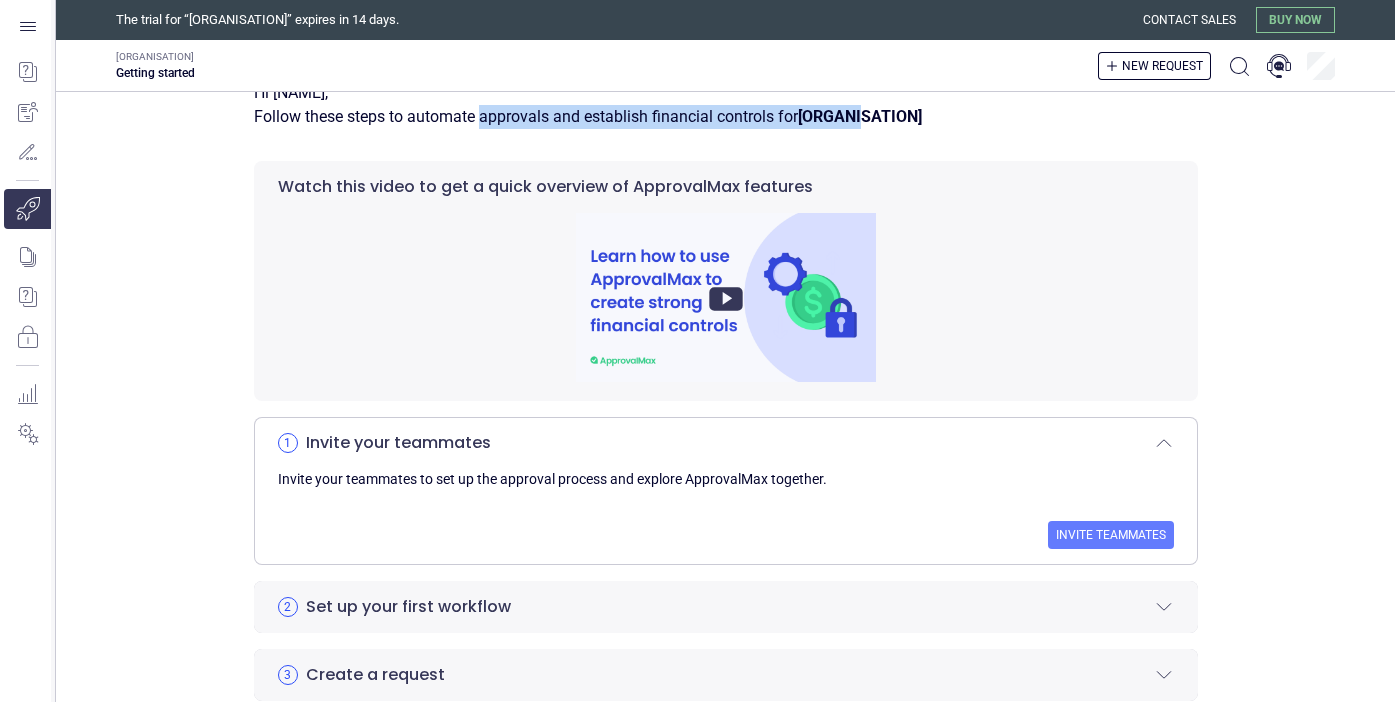 scroll, scrollTop: 0, scrollLeft: 0, axis: both 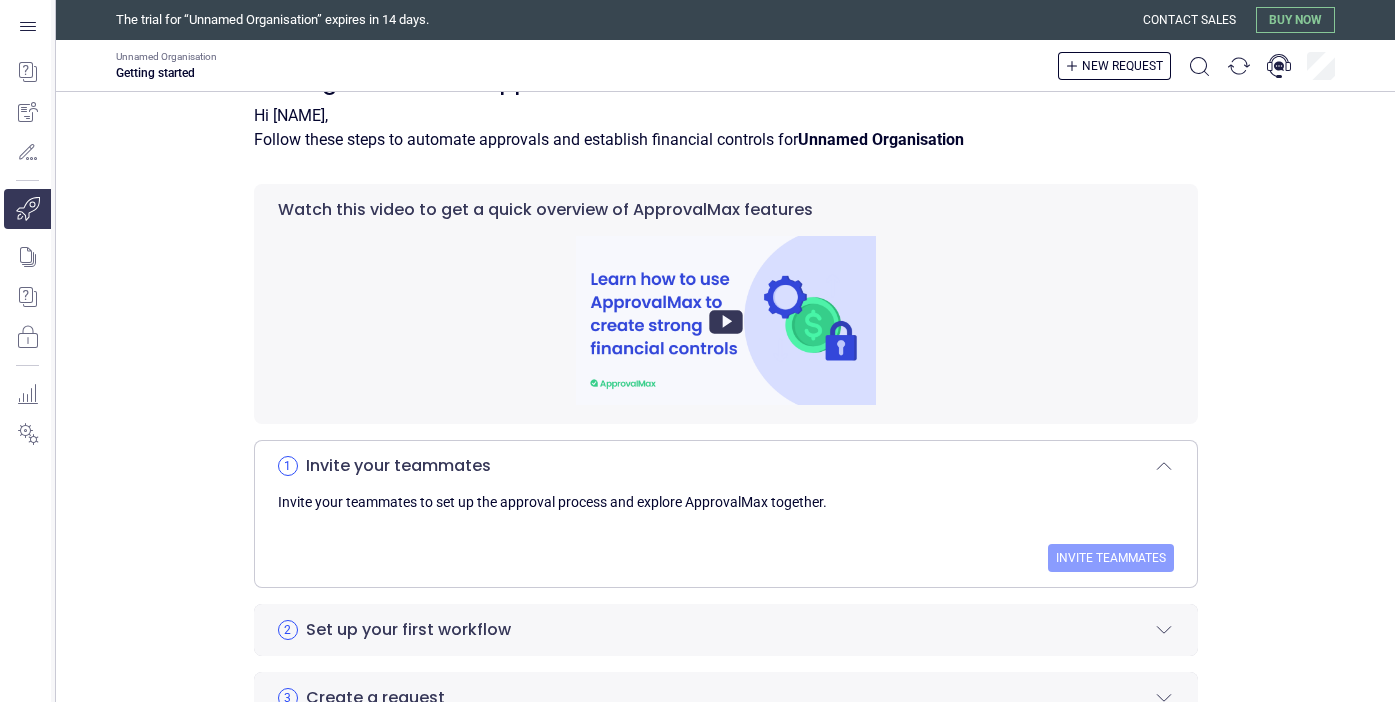 click on "Invite teammates" at bounding box center (1111, 558) 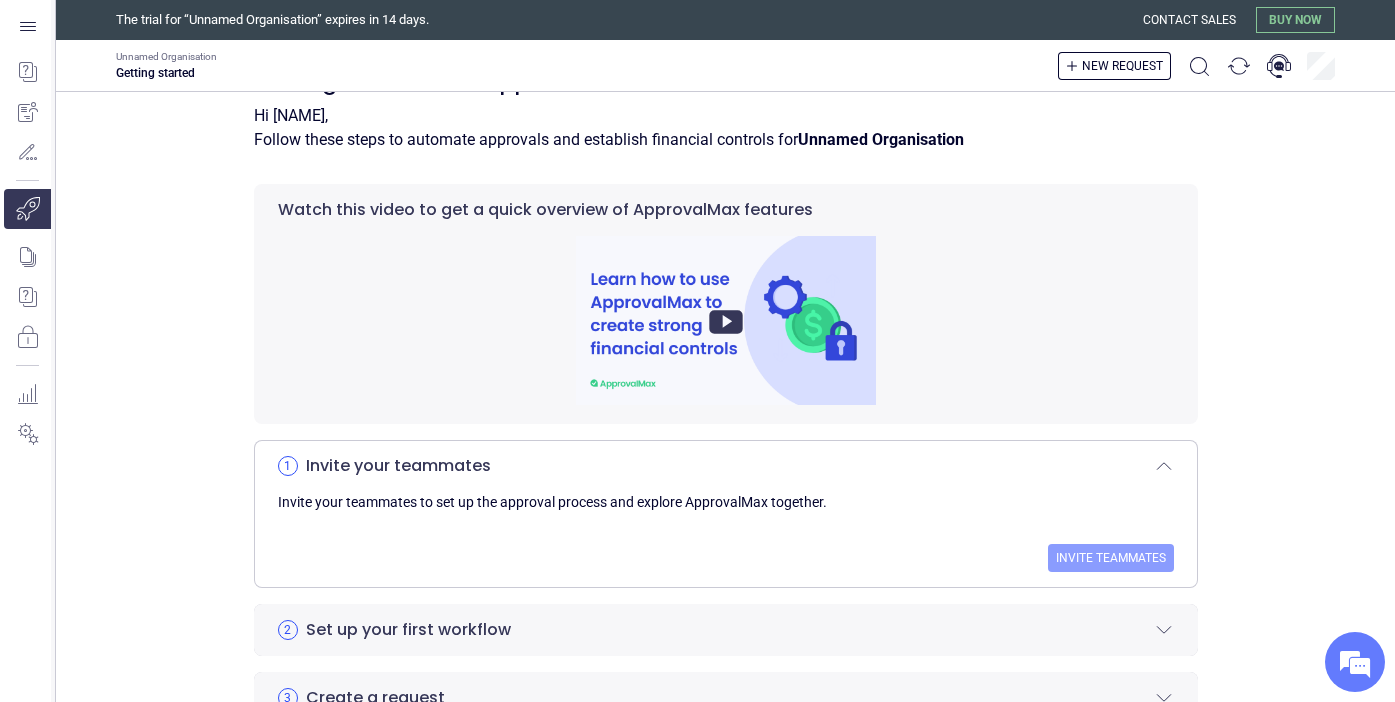 scroll, scrollTop: 0, scrollLeft: 0, axis: both 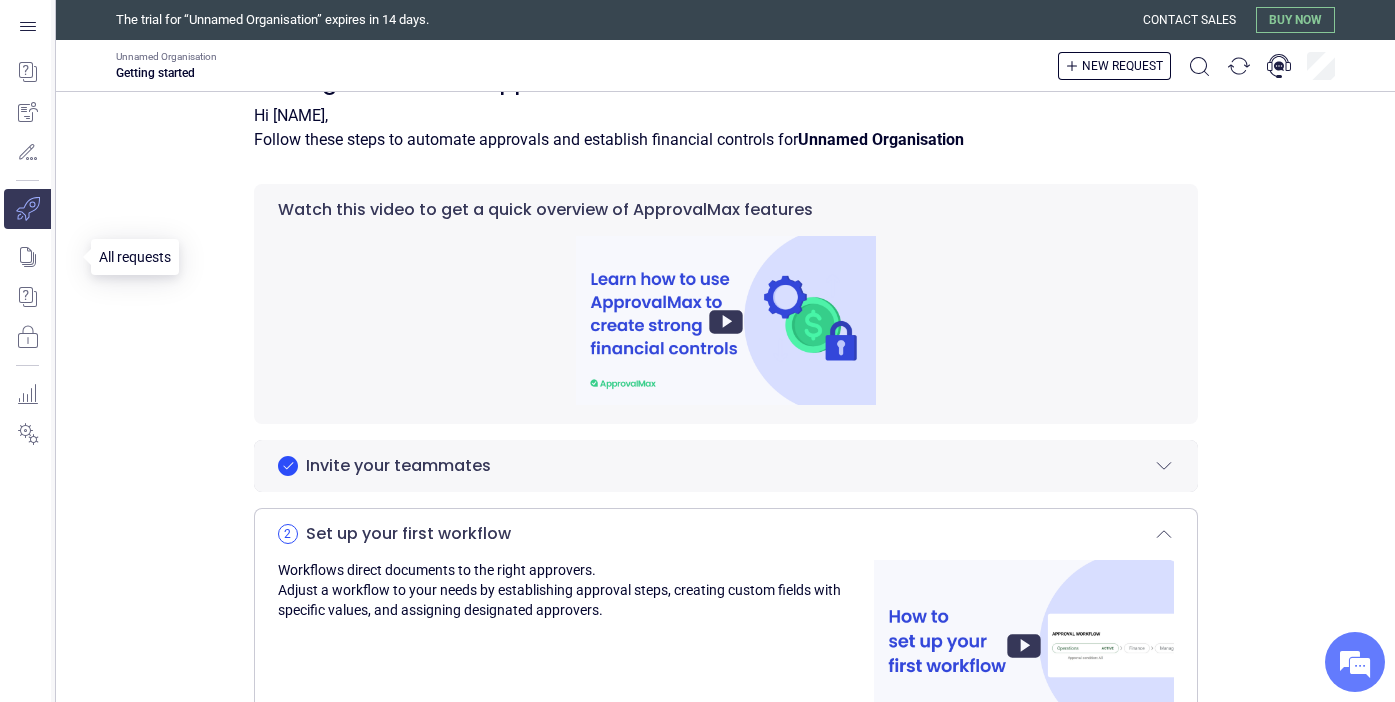 click at bounding box center [41, 209] 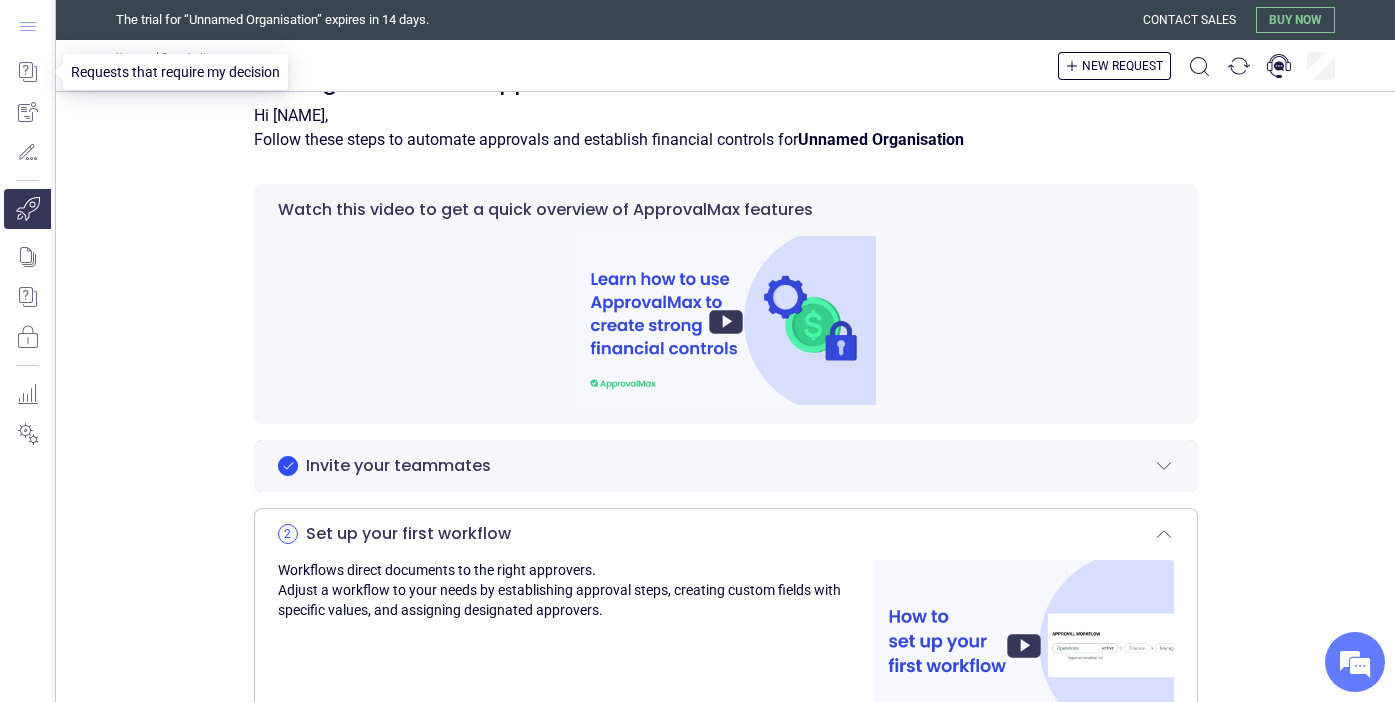 click at bounding box center (28, 26) 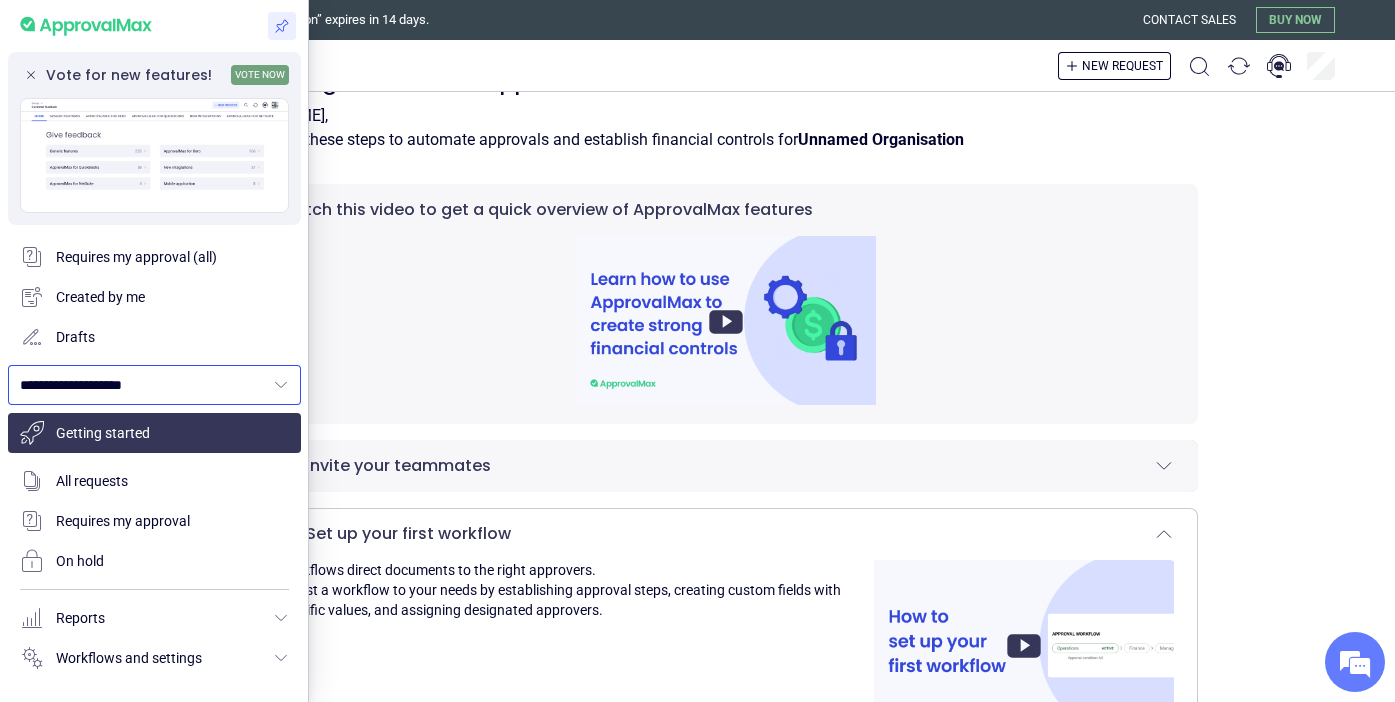 click on "**********" at bounding box center [142, 385] 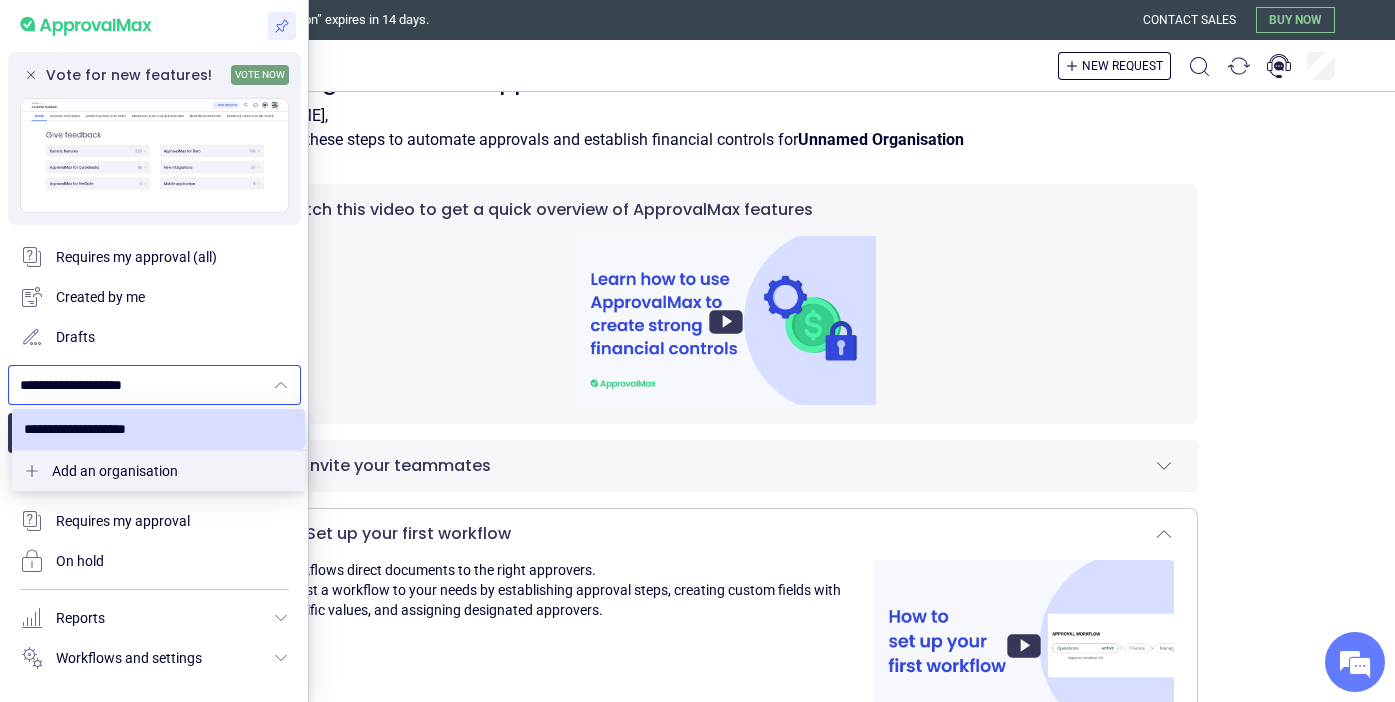 click on "**********" at bounding box center (142, 385) 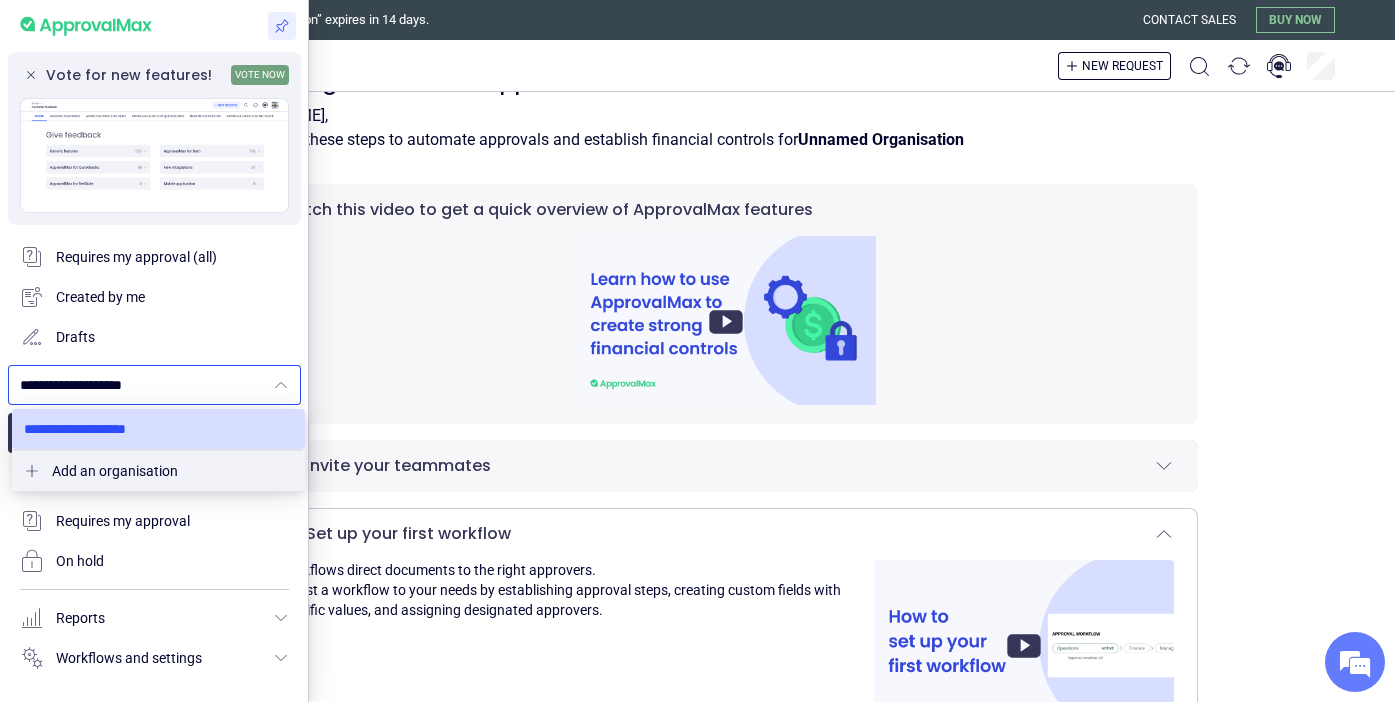 click at bounding box center [158, 429] 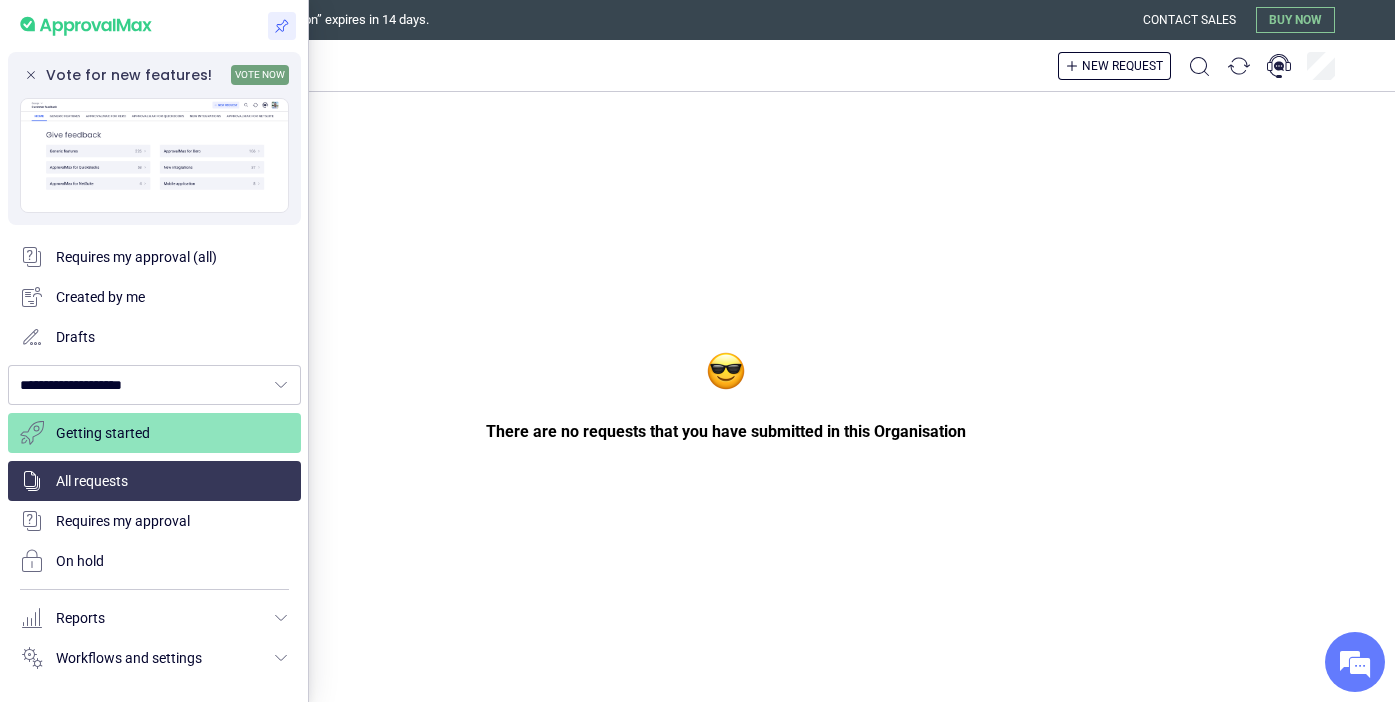 click at bounding box center [697, 351] 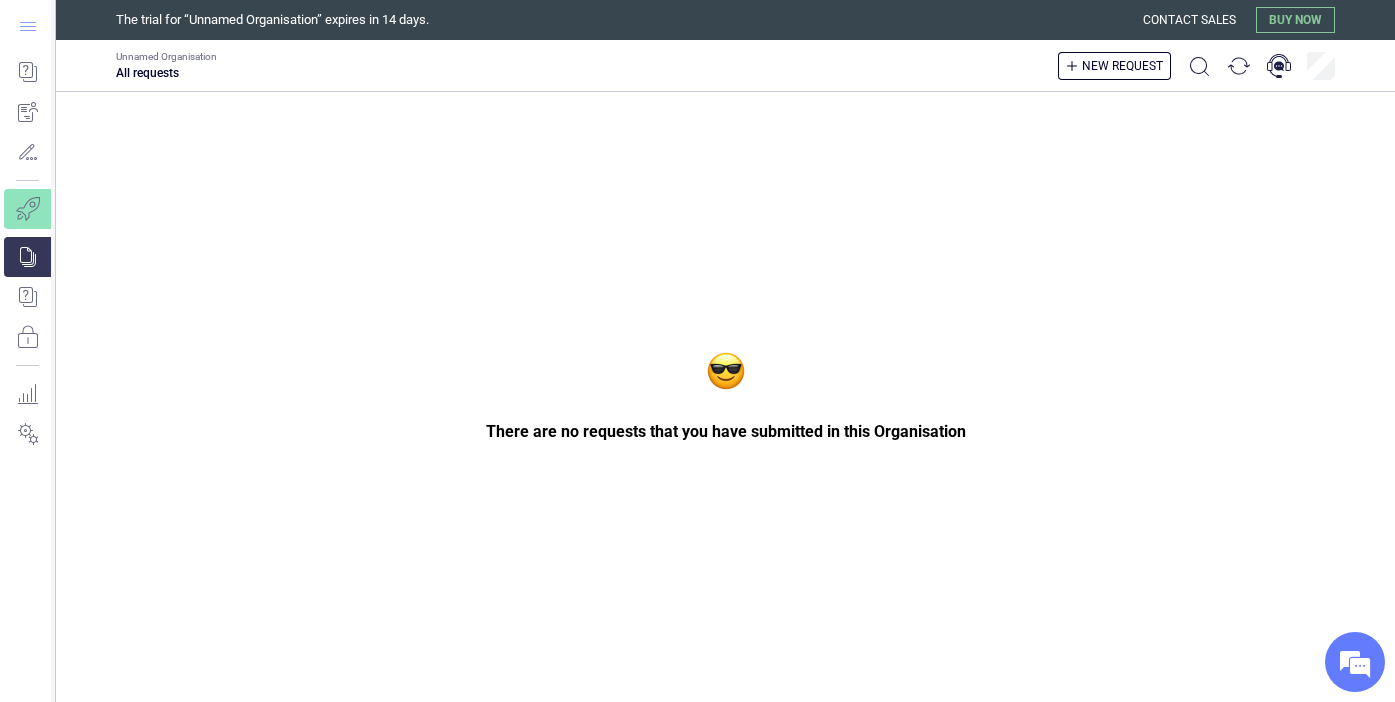 click at bounding box center (28, 26) 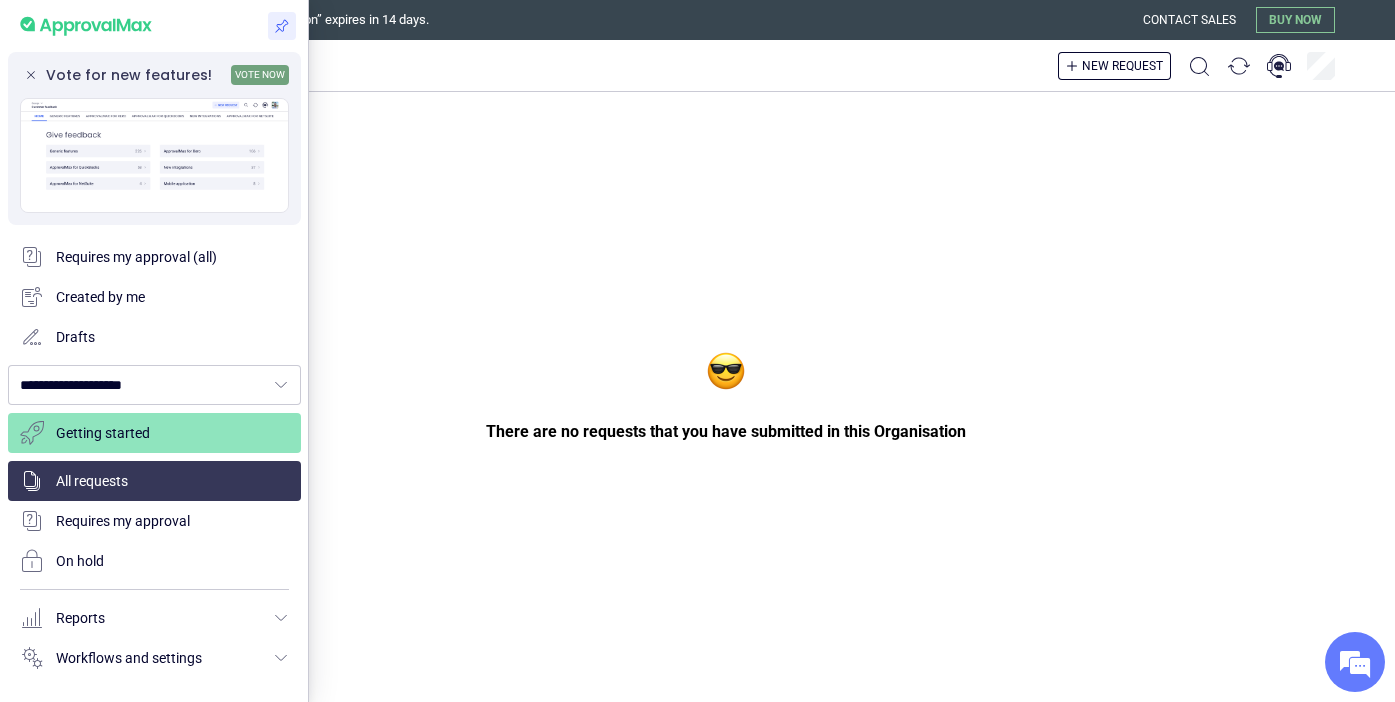click at bounding box center [697, 351] 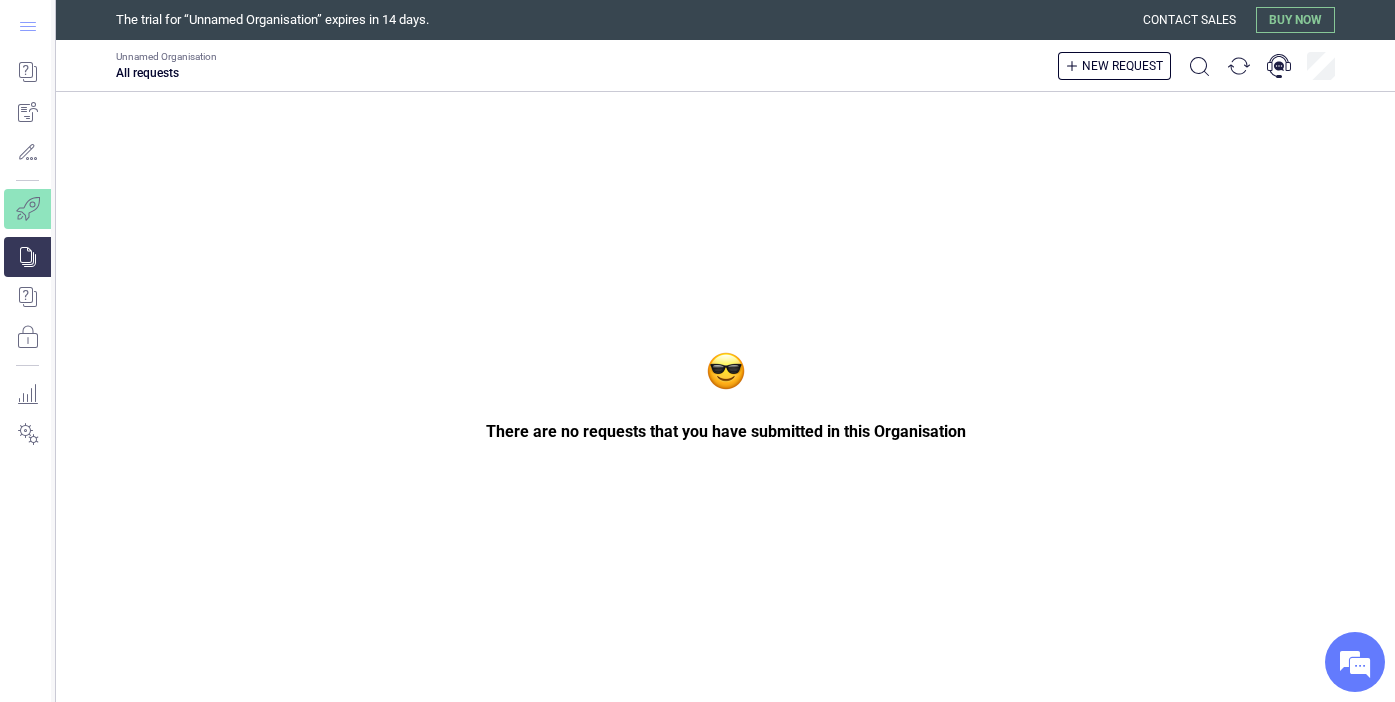 click at bounding box center [28, 26] 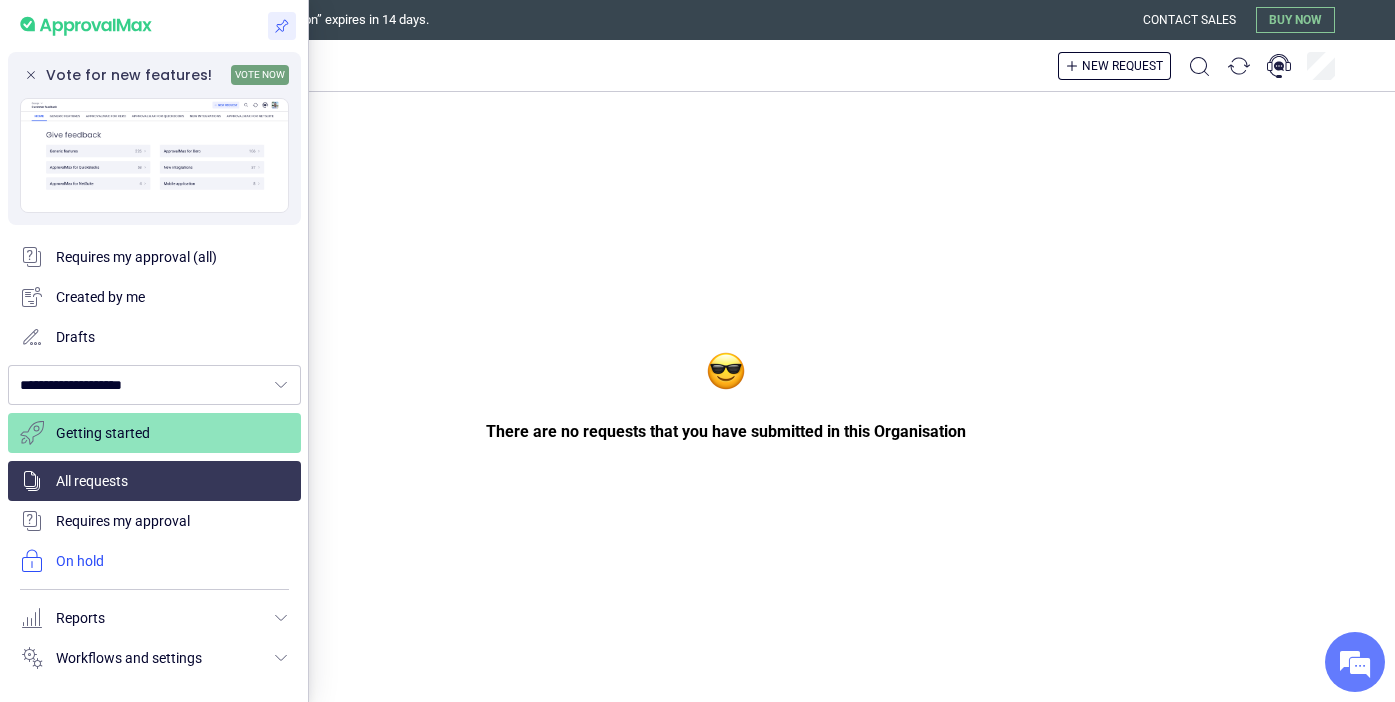 scroll, scrollTop: 40, scrollLeft: 0, axis: vertical 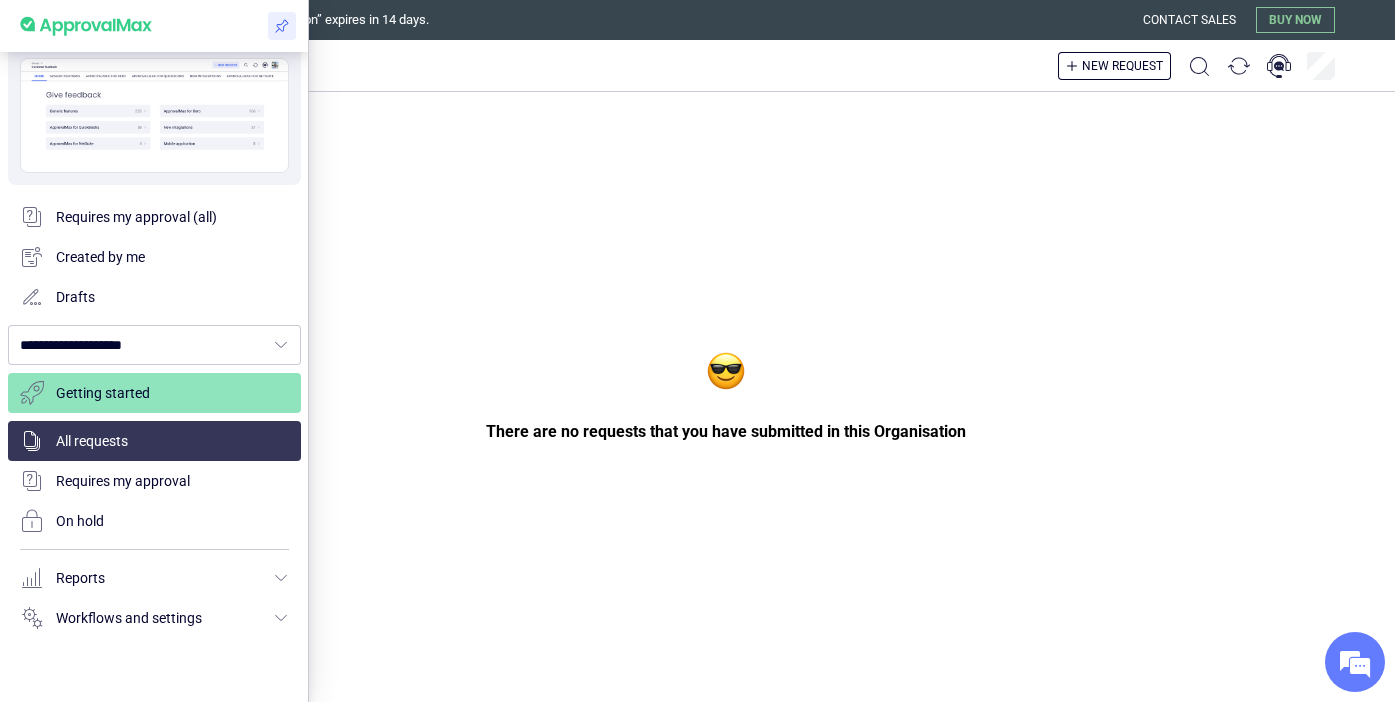 click at bounding box center [697, 351] 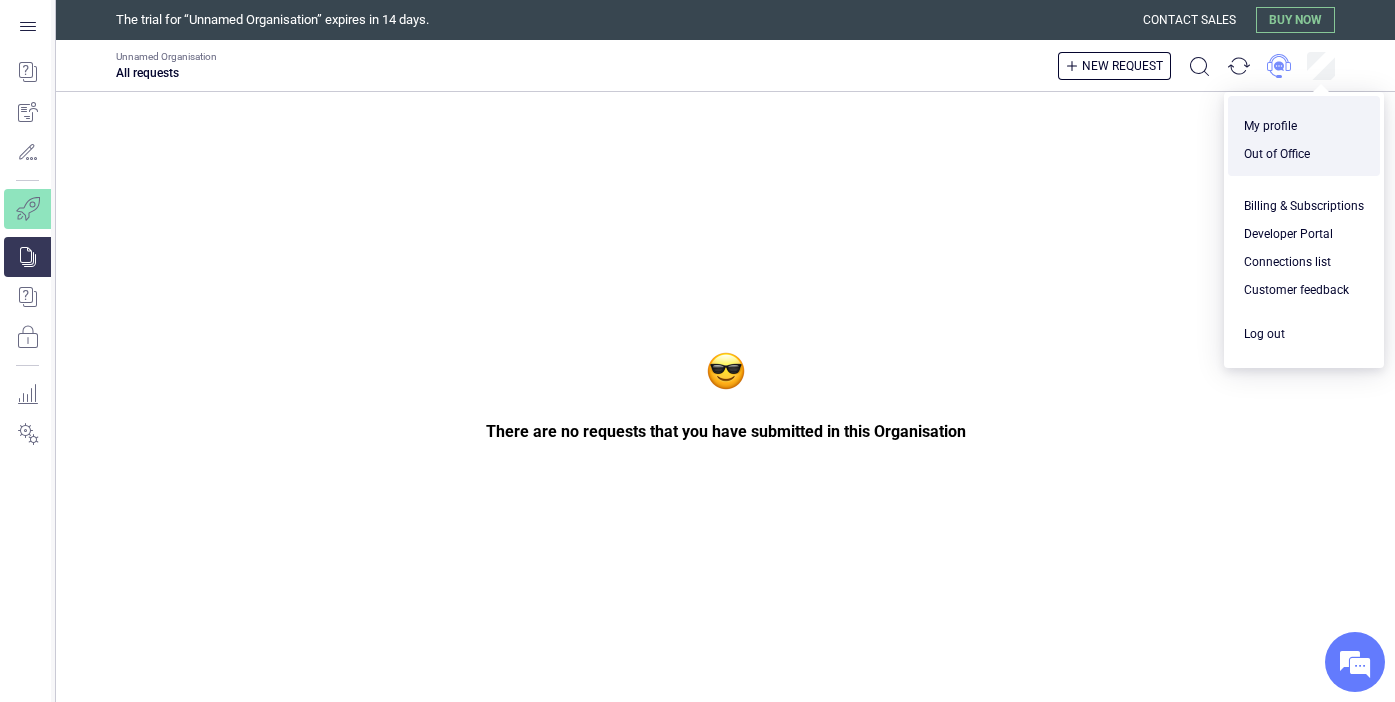 click at bounding box center (1279, 66) 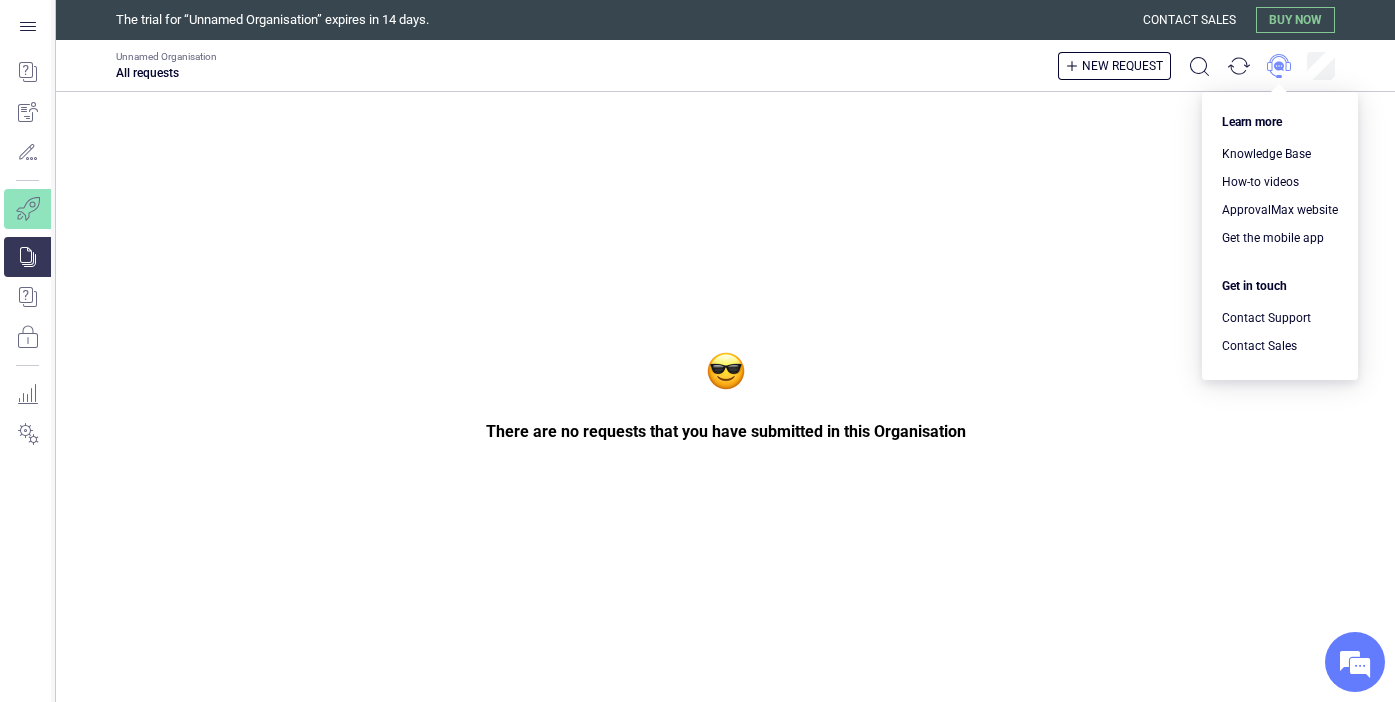 type 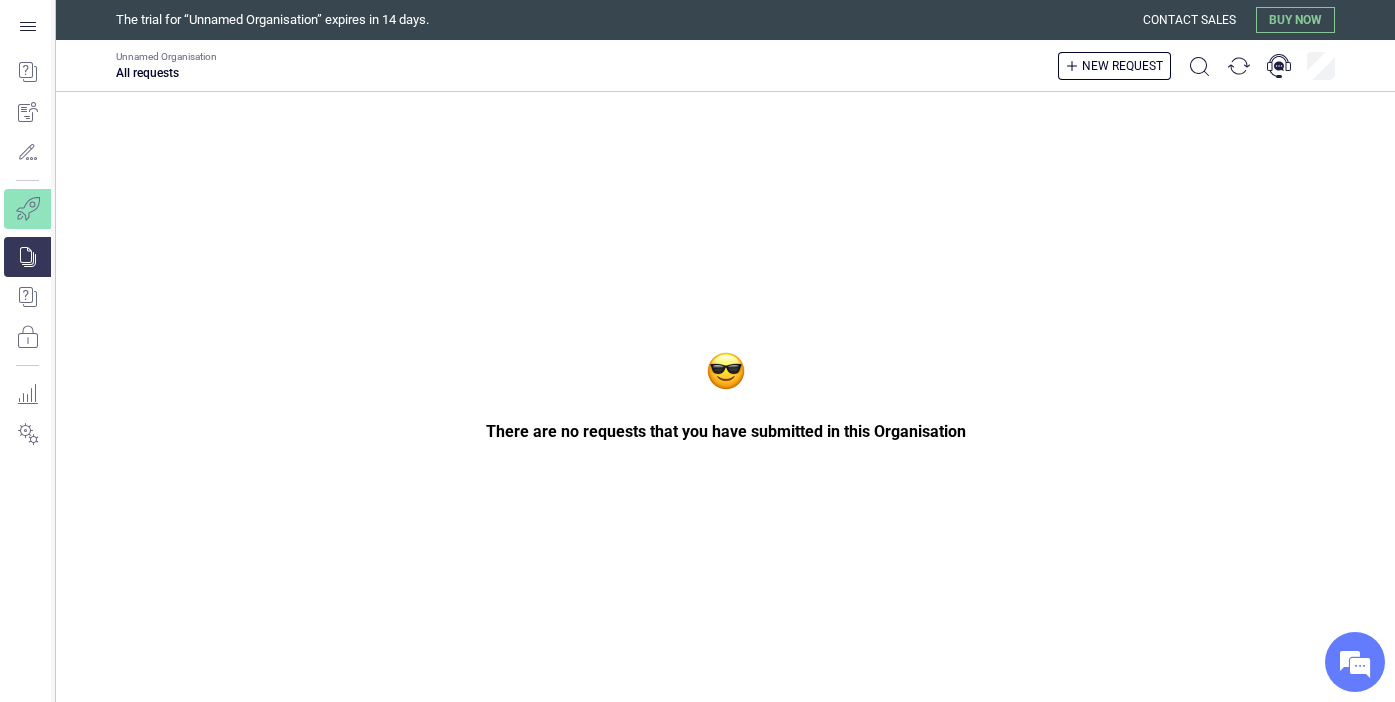click on "There are no requests that you have submitted in this Organisation" at bounding box center [725, 397] 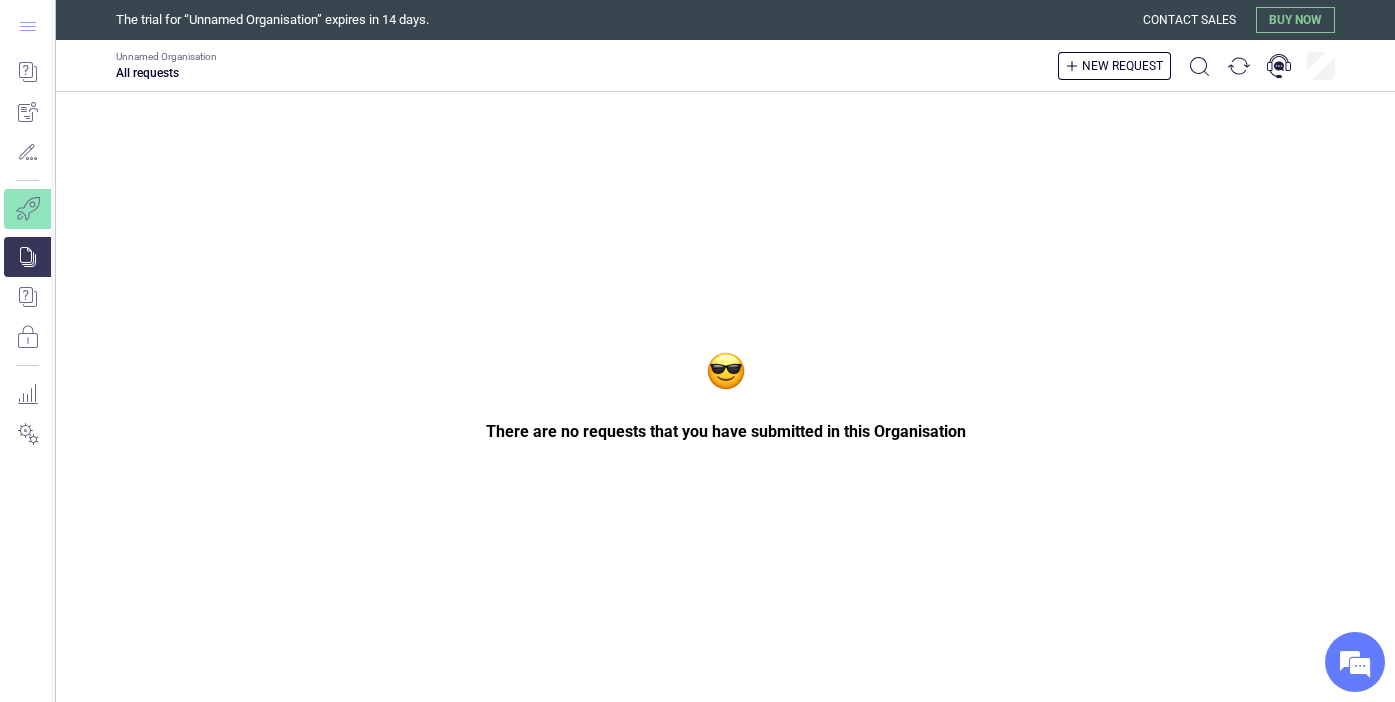 click at bounding box center (28, 26) 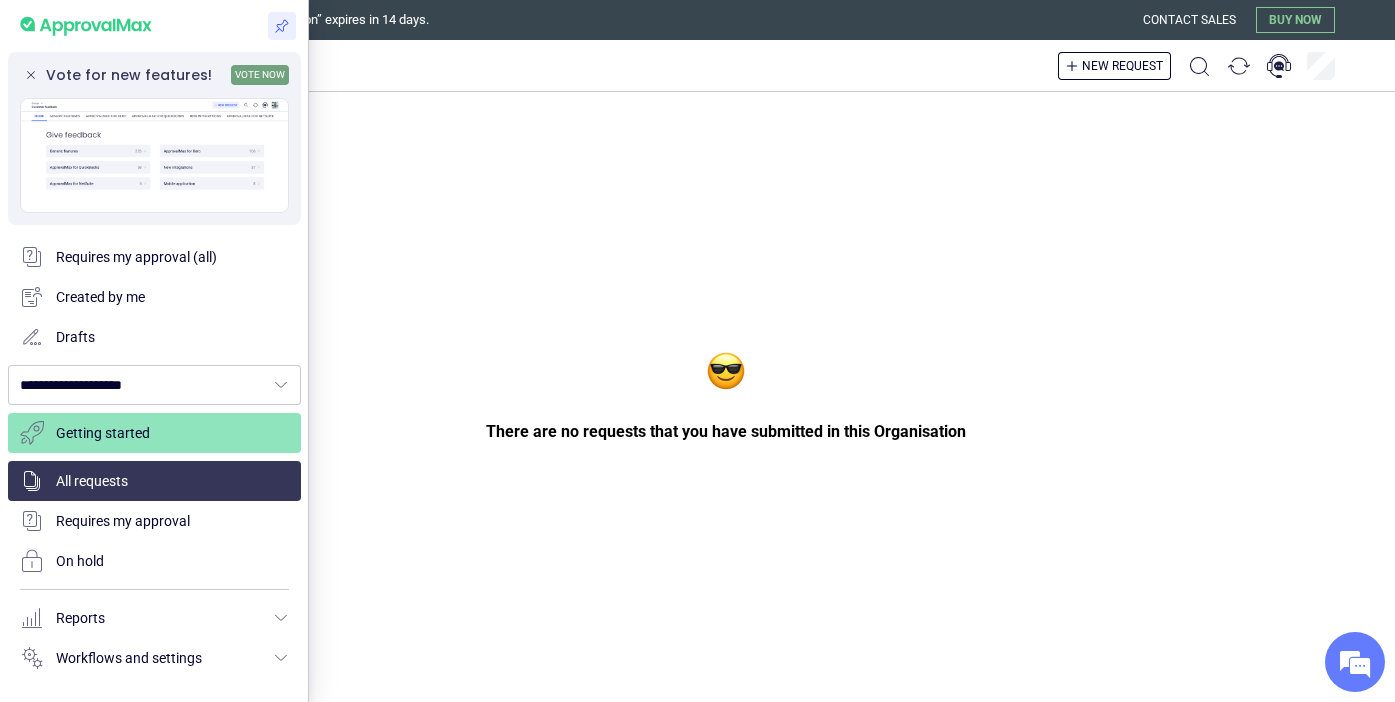 click at bounding box center (697, 351) 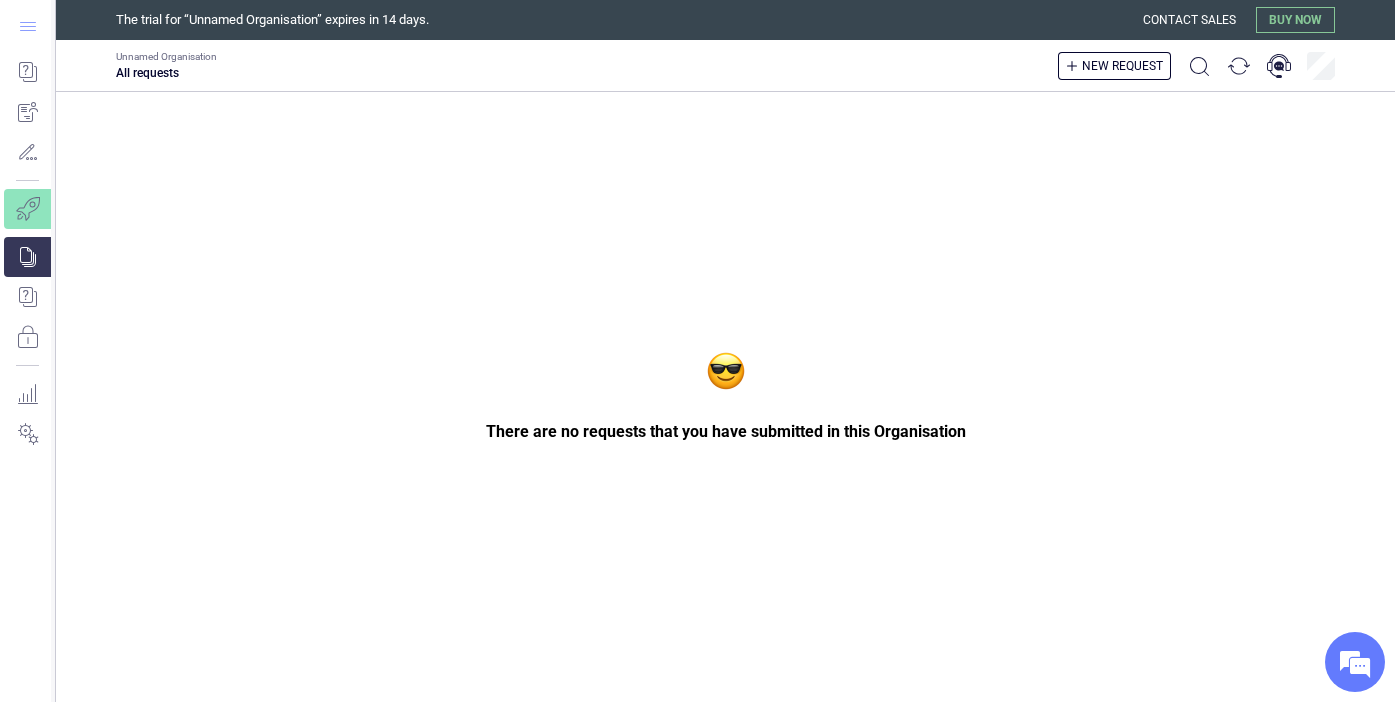 click at bounding box center [28, 26] 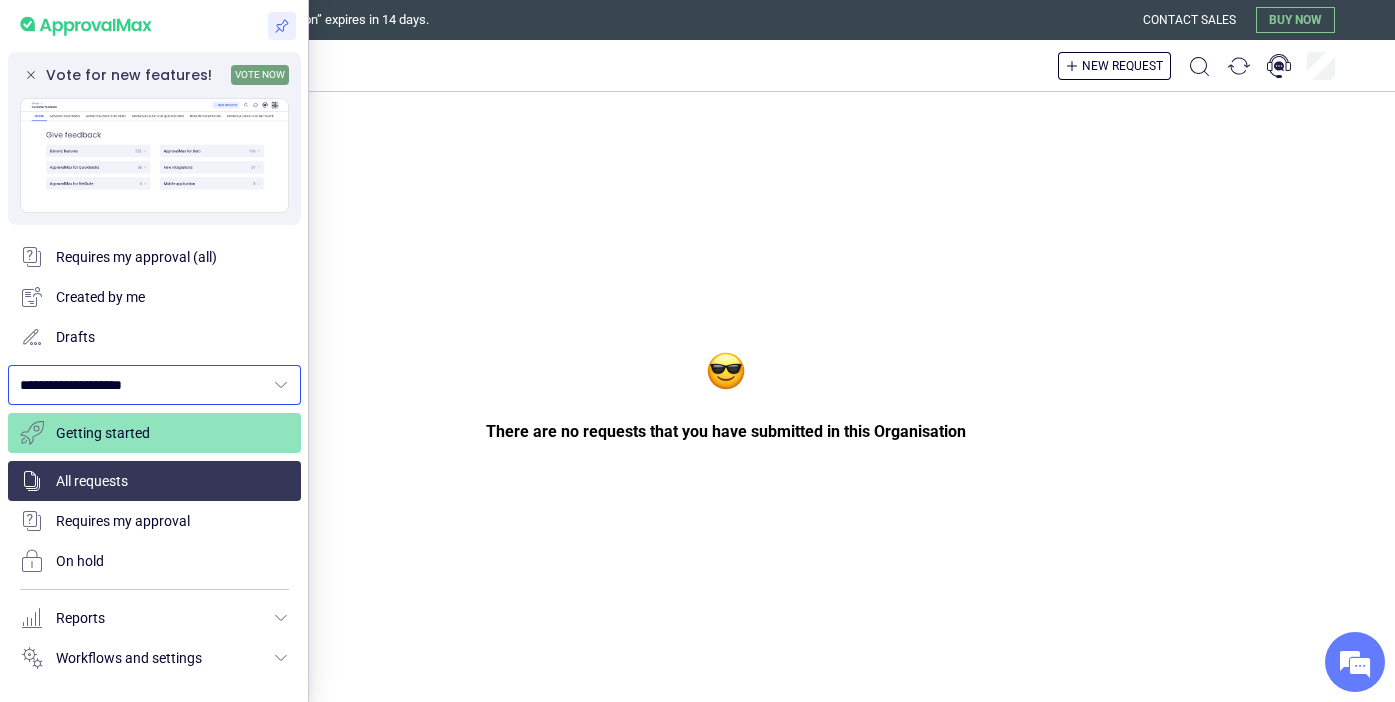scroll, scrollTop: 40, scrollLeft: 0, axis: vertical 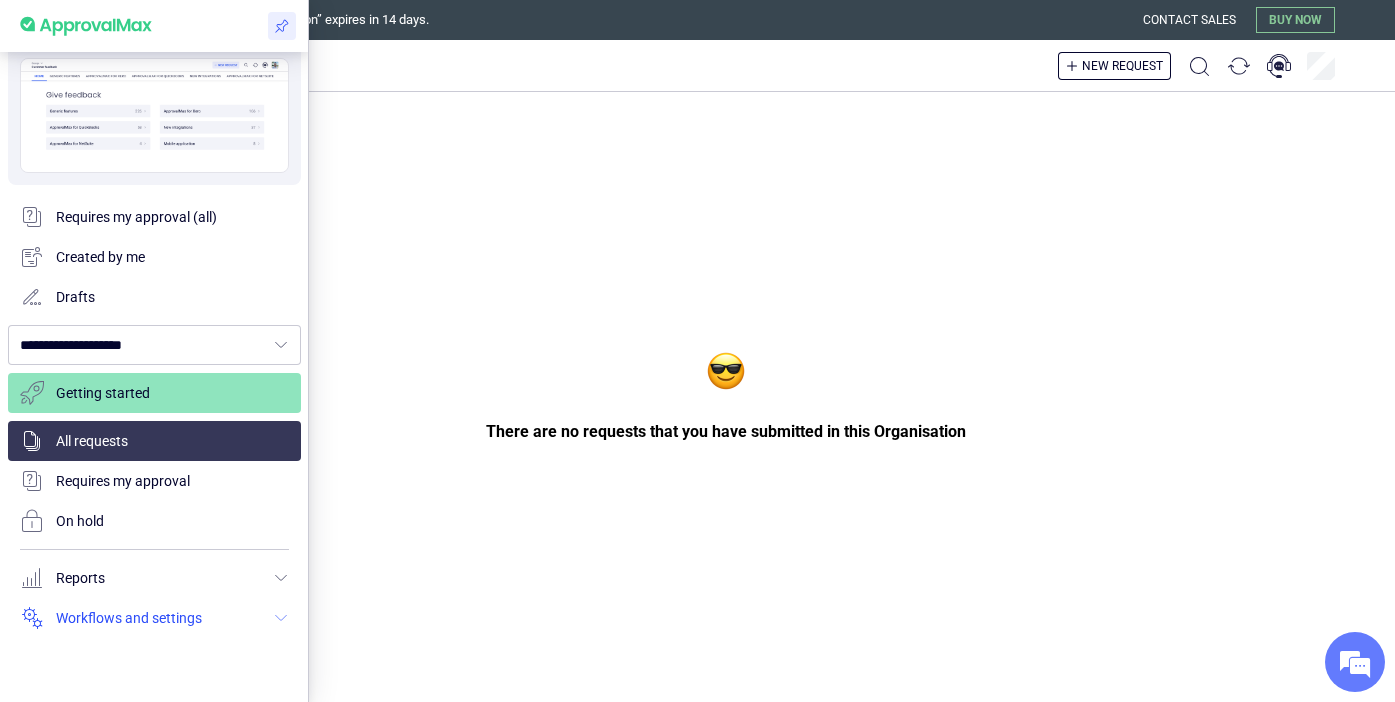 click at bounding box center [154, 618] 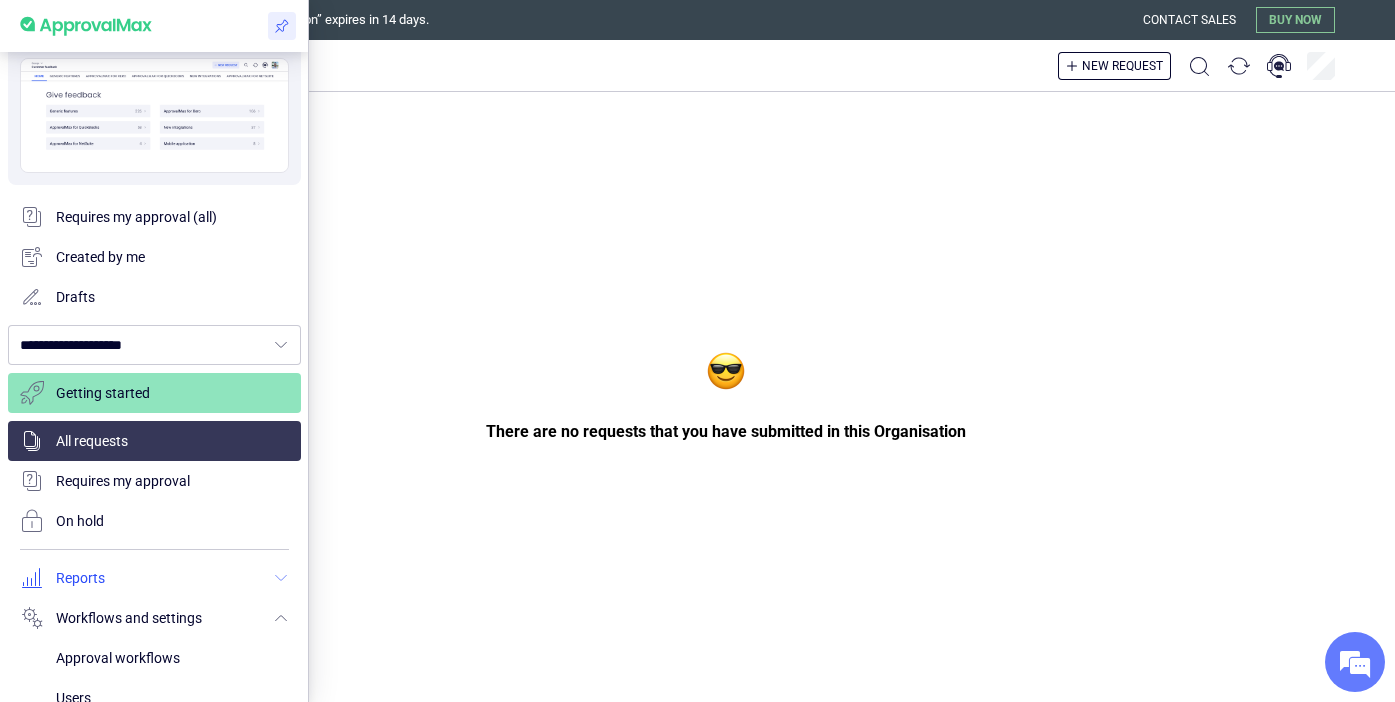 scroll, scrollTop: 160, scrollLeft: 0, axis: vertical 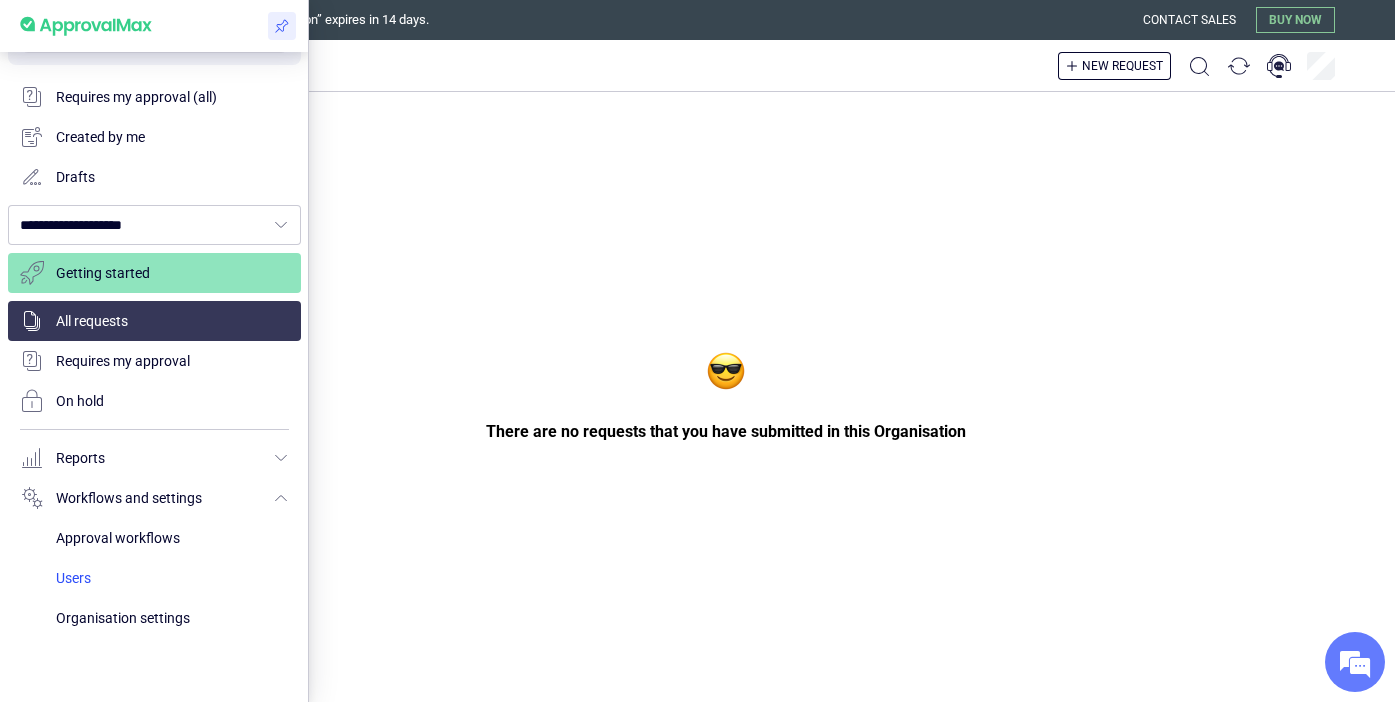 click at bounding box center (172, 578) 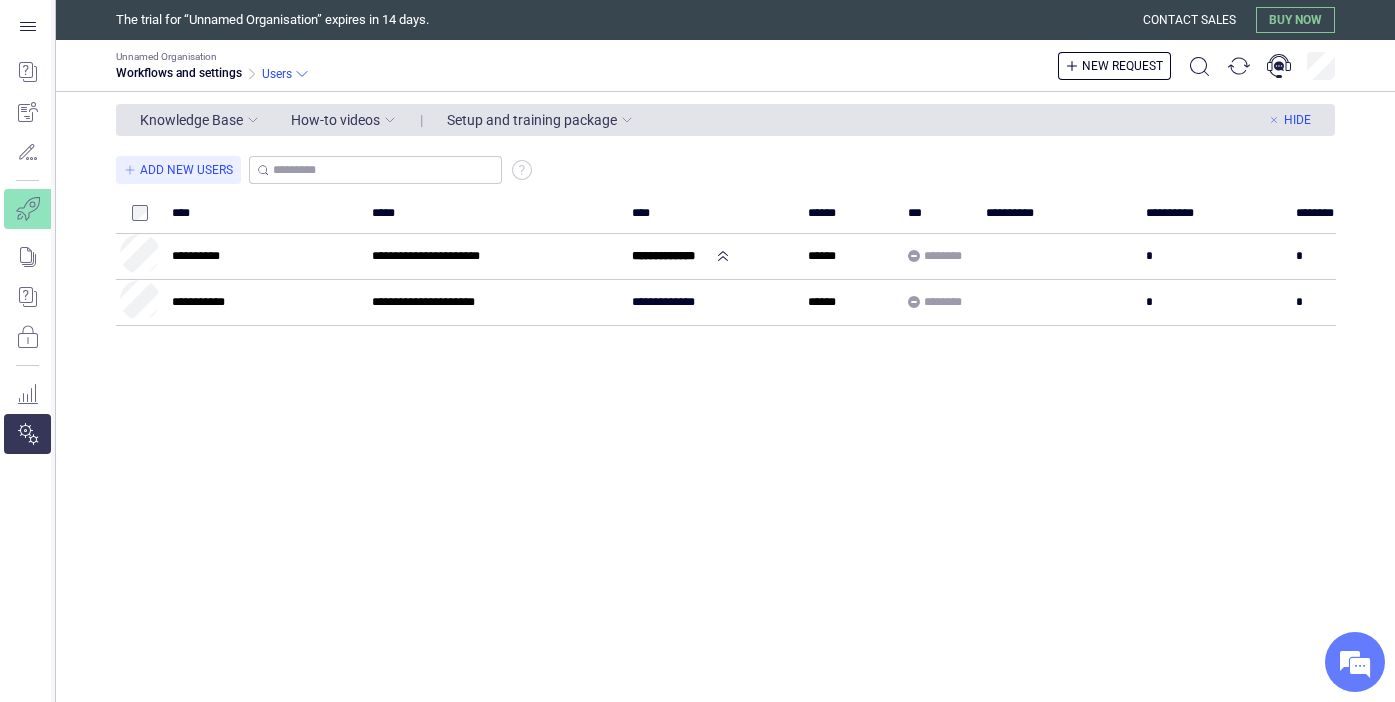click on "**********" at bounding box center [740, 427] 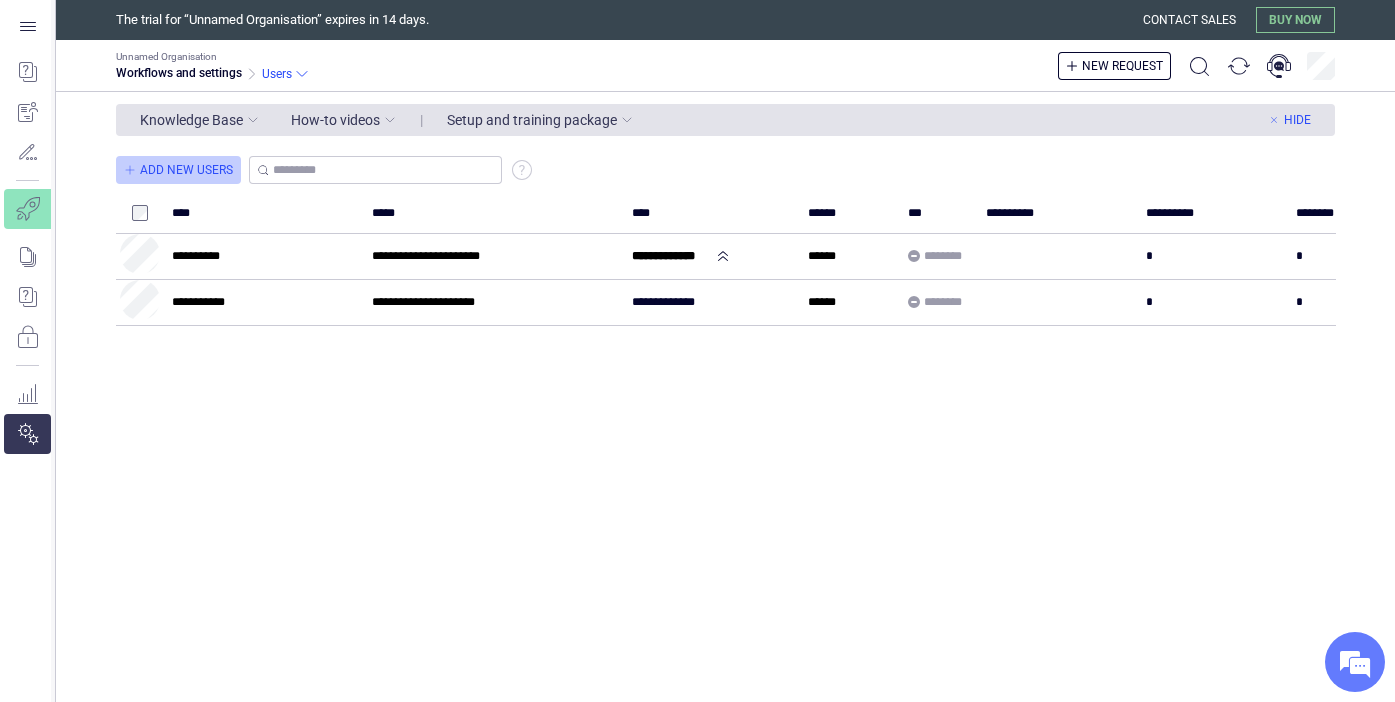 click on "••• ••• •••••" at bounding box center [186, 170] 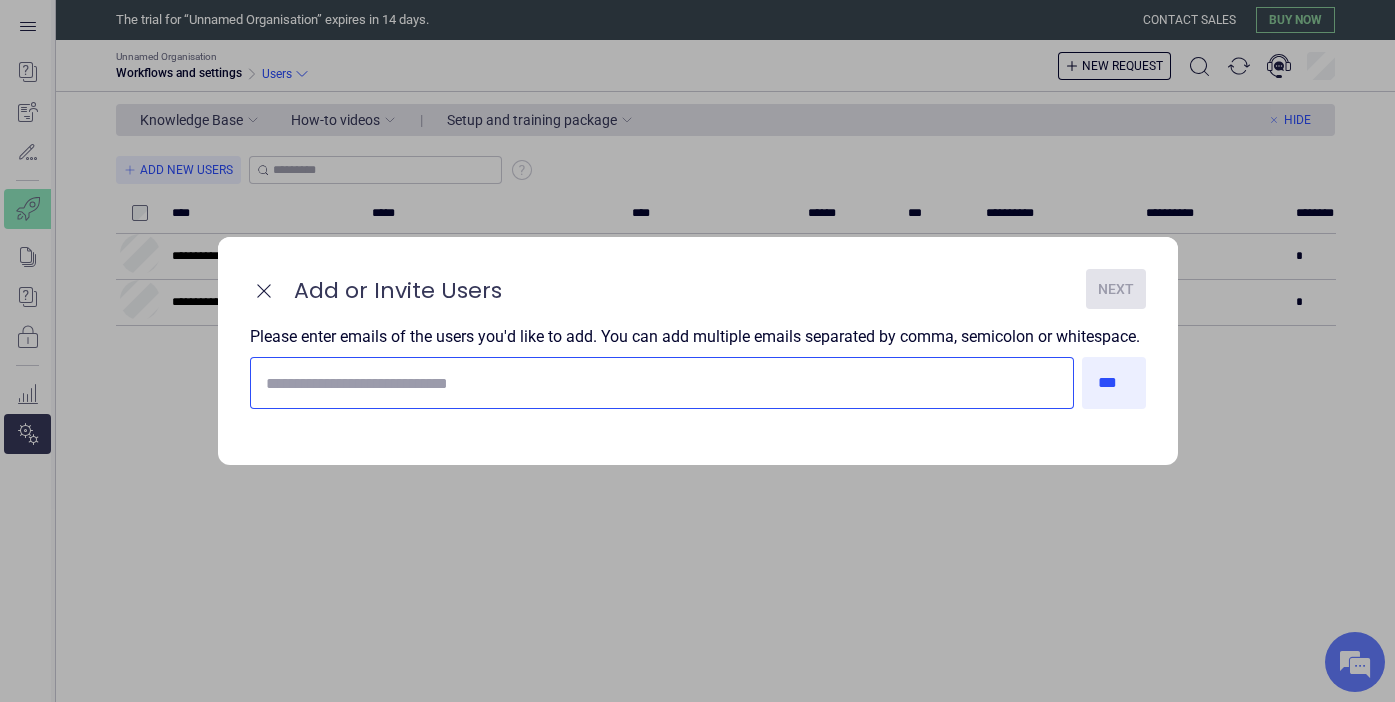 click at bounding box center [662, 383] 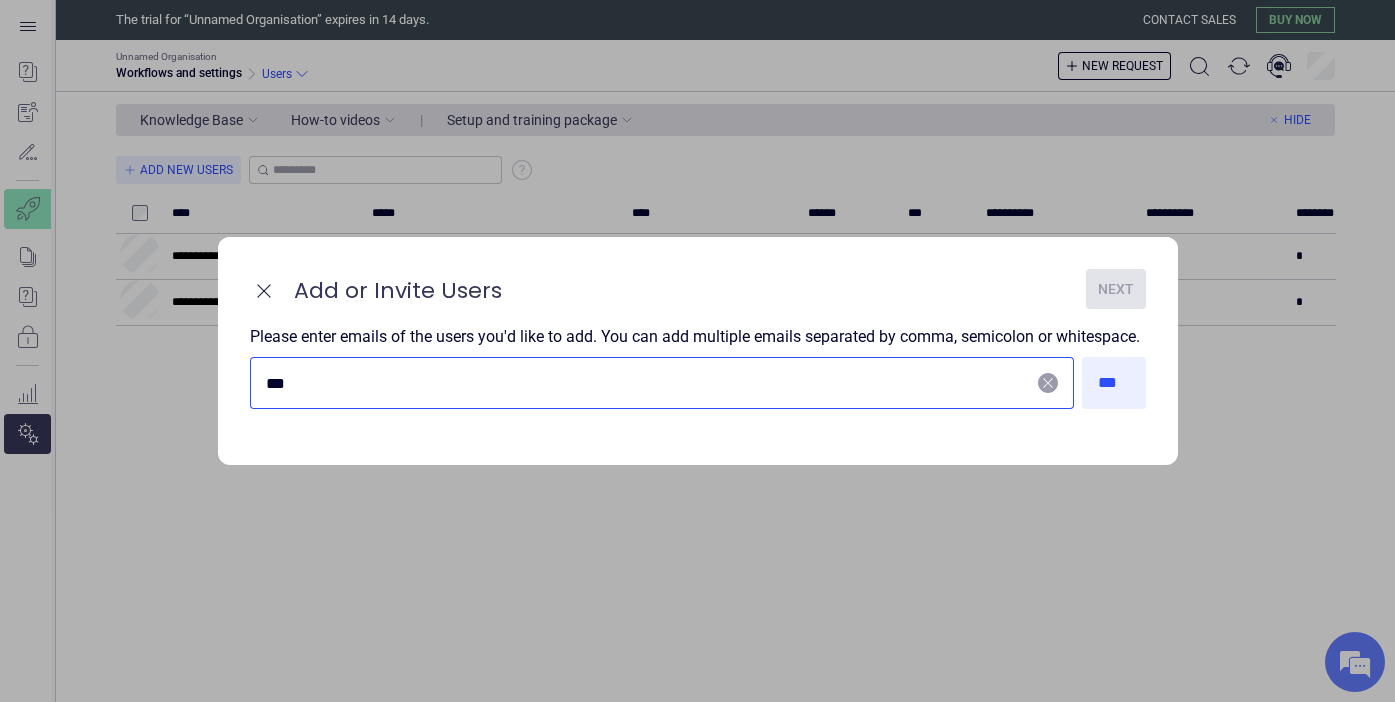 click on "***" at bounding box center [648, 383] 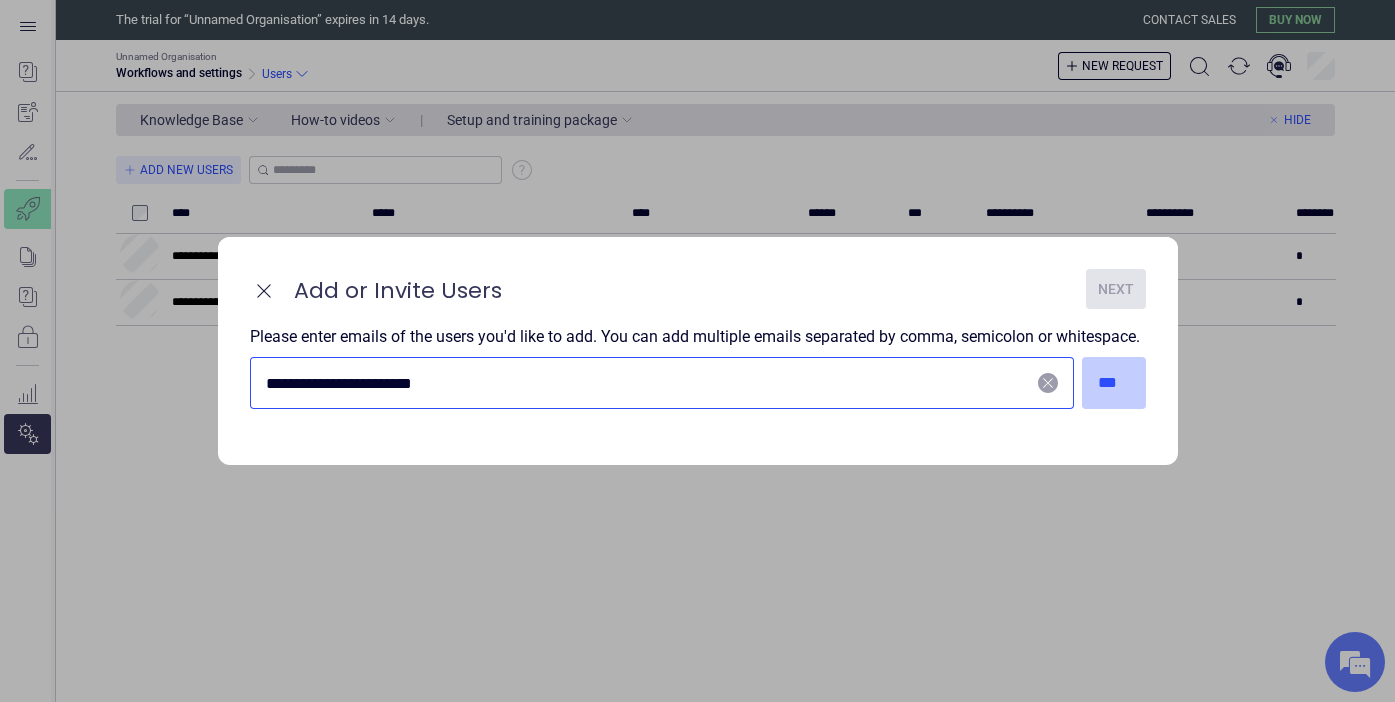 type on "**********" 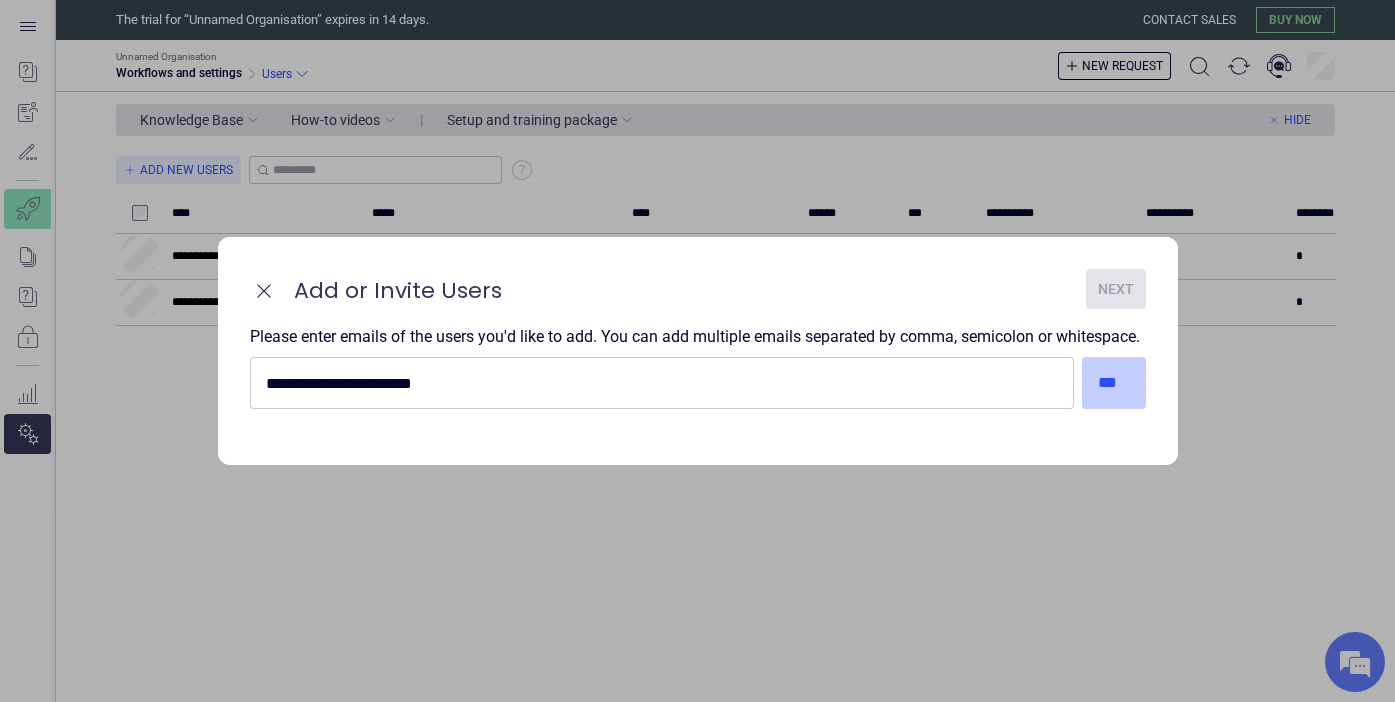 click on "***" at bounding box center [1114, 383] 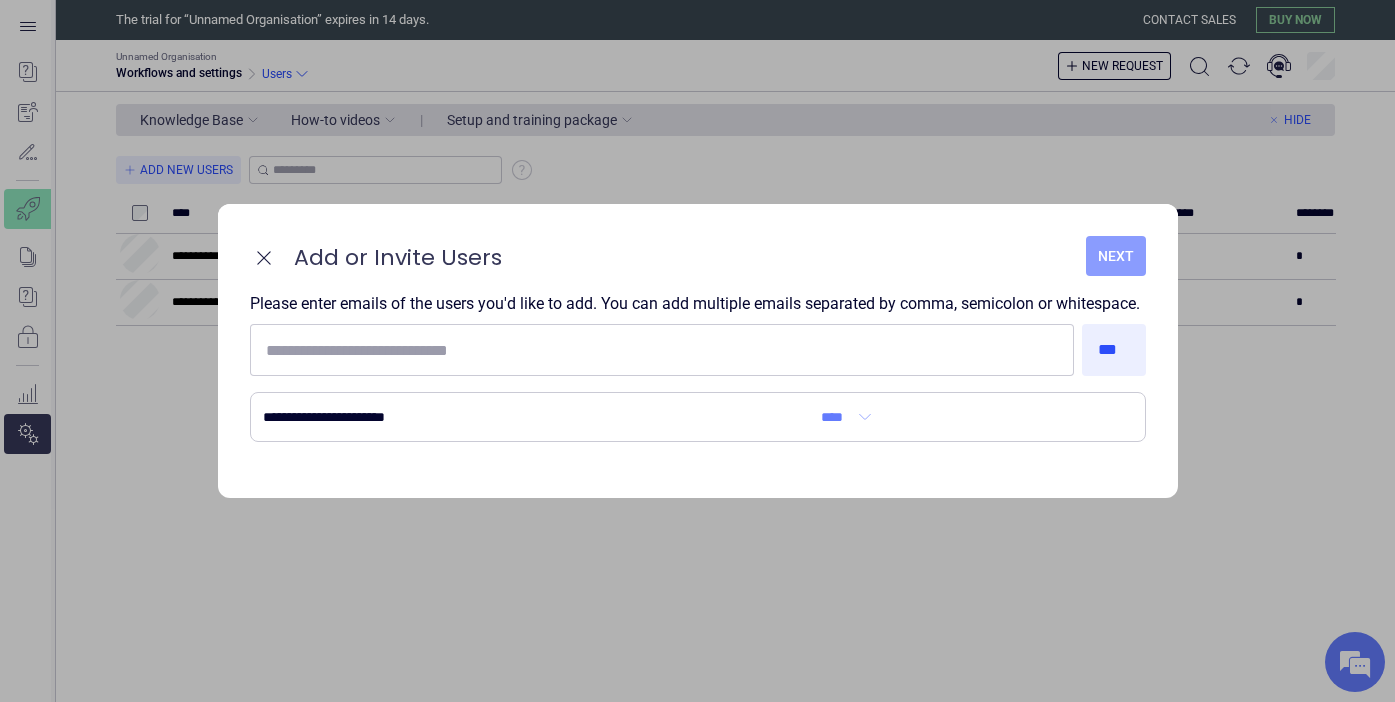 click on "Next" at bounding box center (1116, 256) 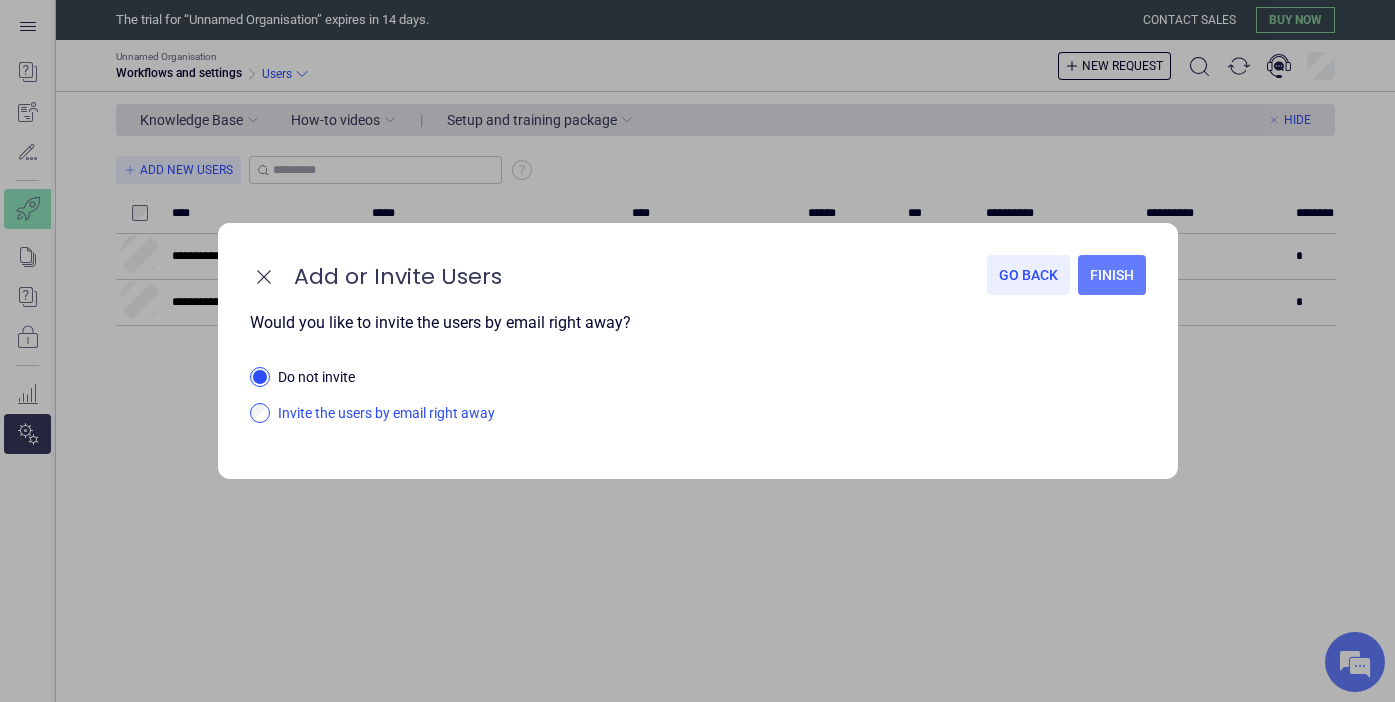 click on "Invite the users by email right away" at bounding box center (712, 414) 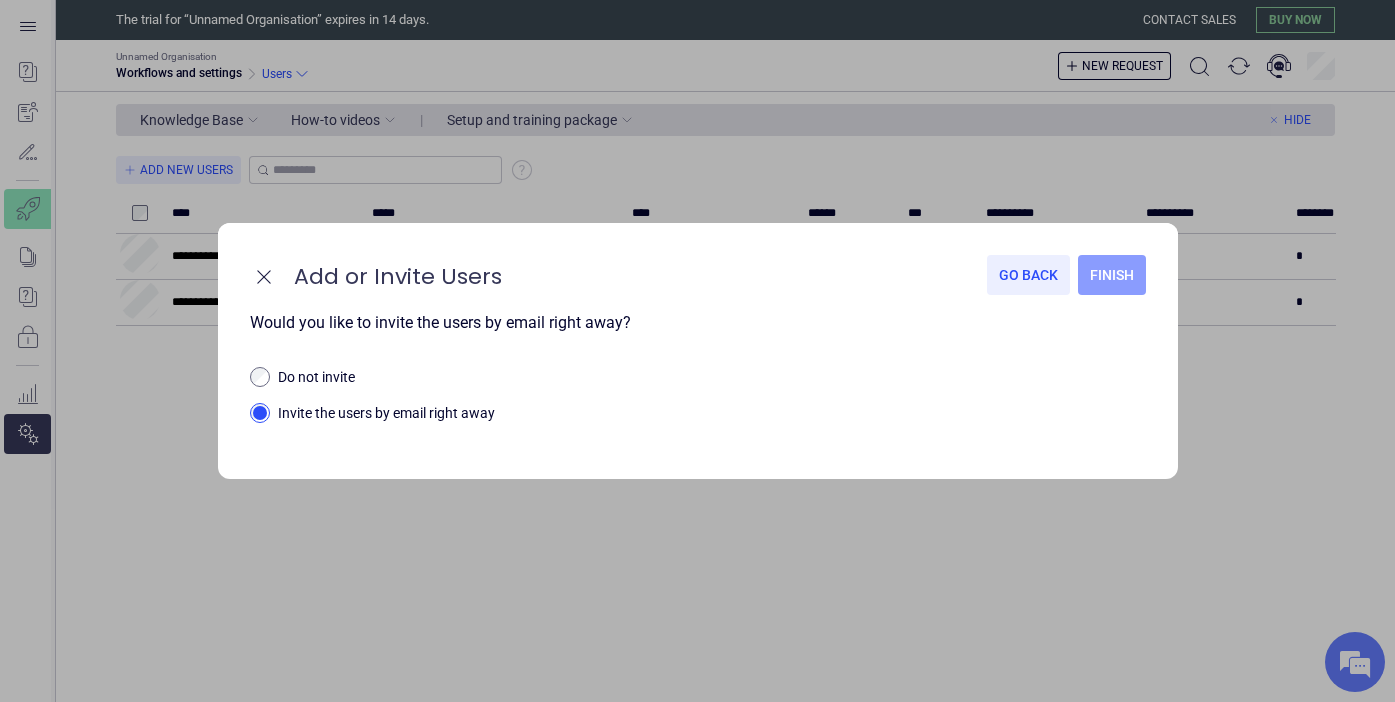 click on "Finish" at bounding box center (1112, 275) 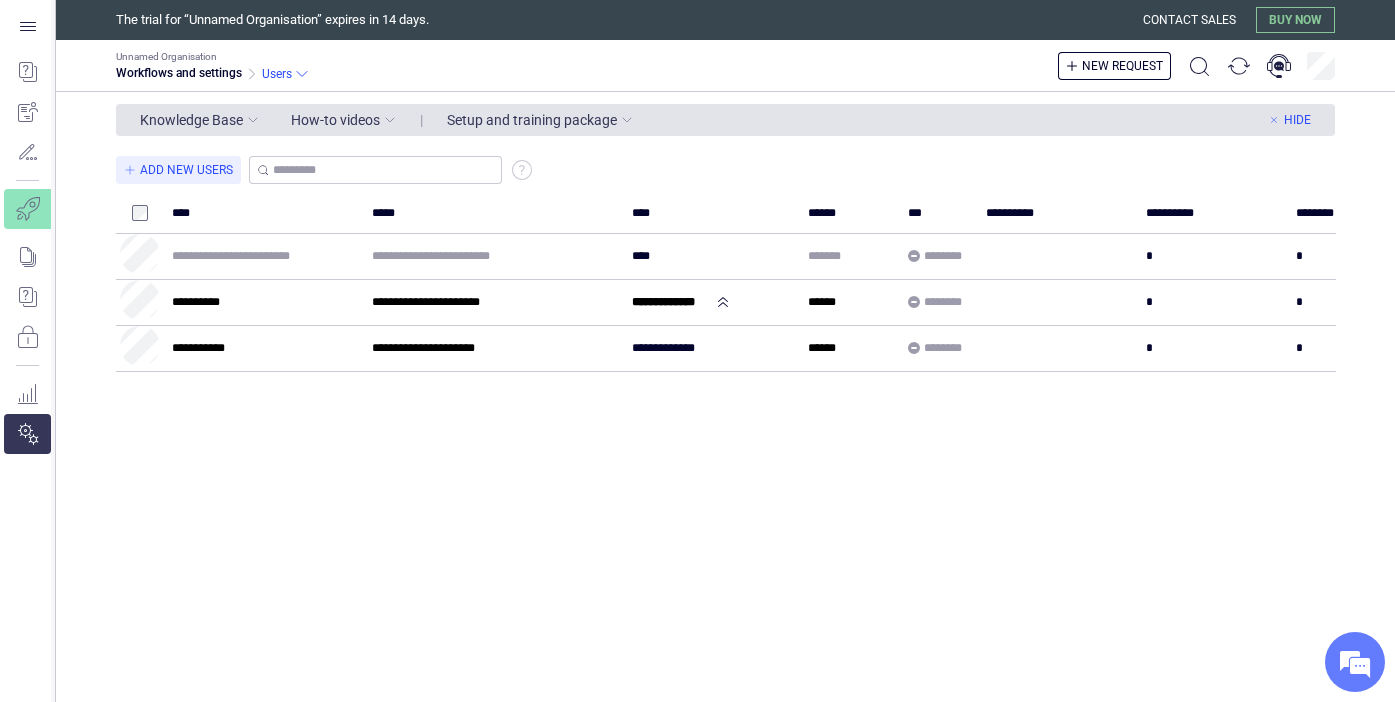 click on "**********" at bounding box center [740, 427] 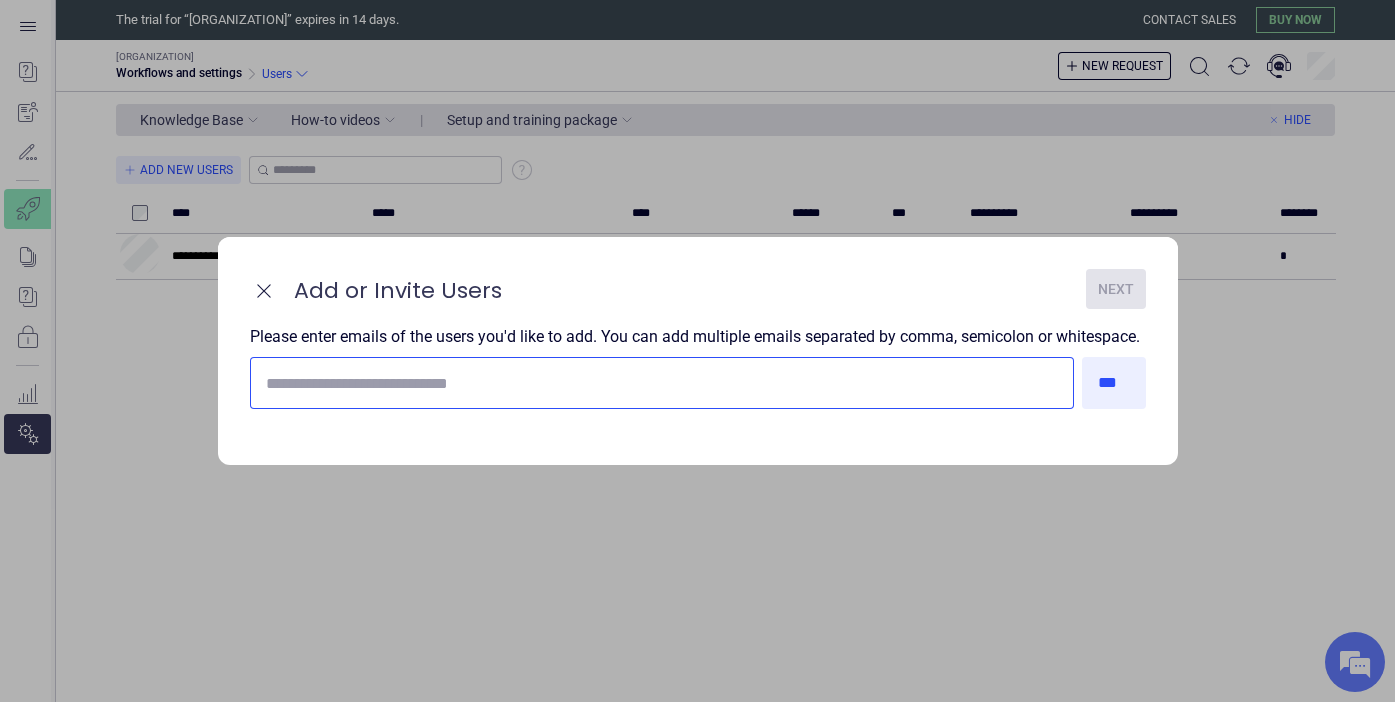scroll, scrollTop: 0, scrollLeft: 0, axis: both 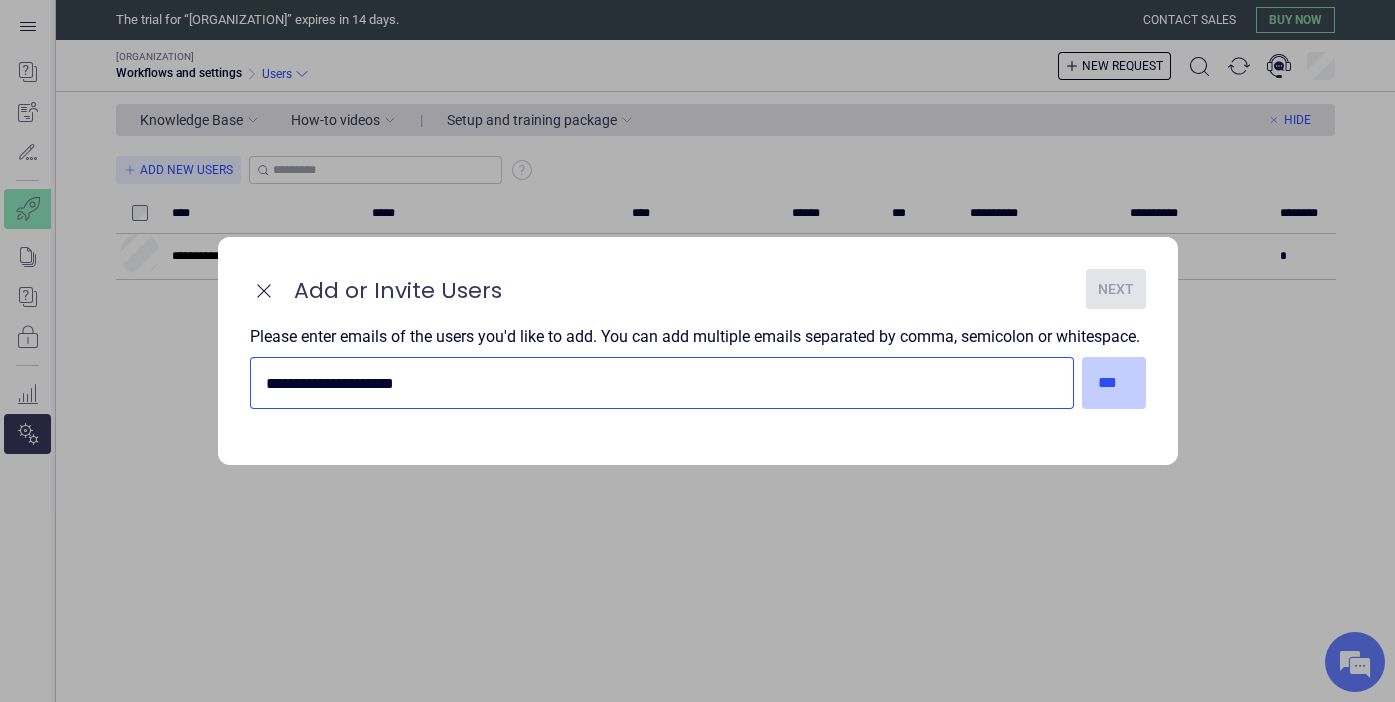 type on "**********" 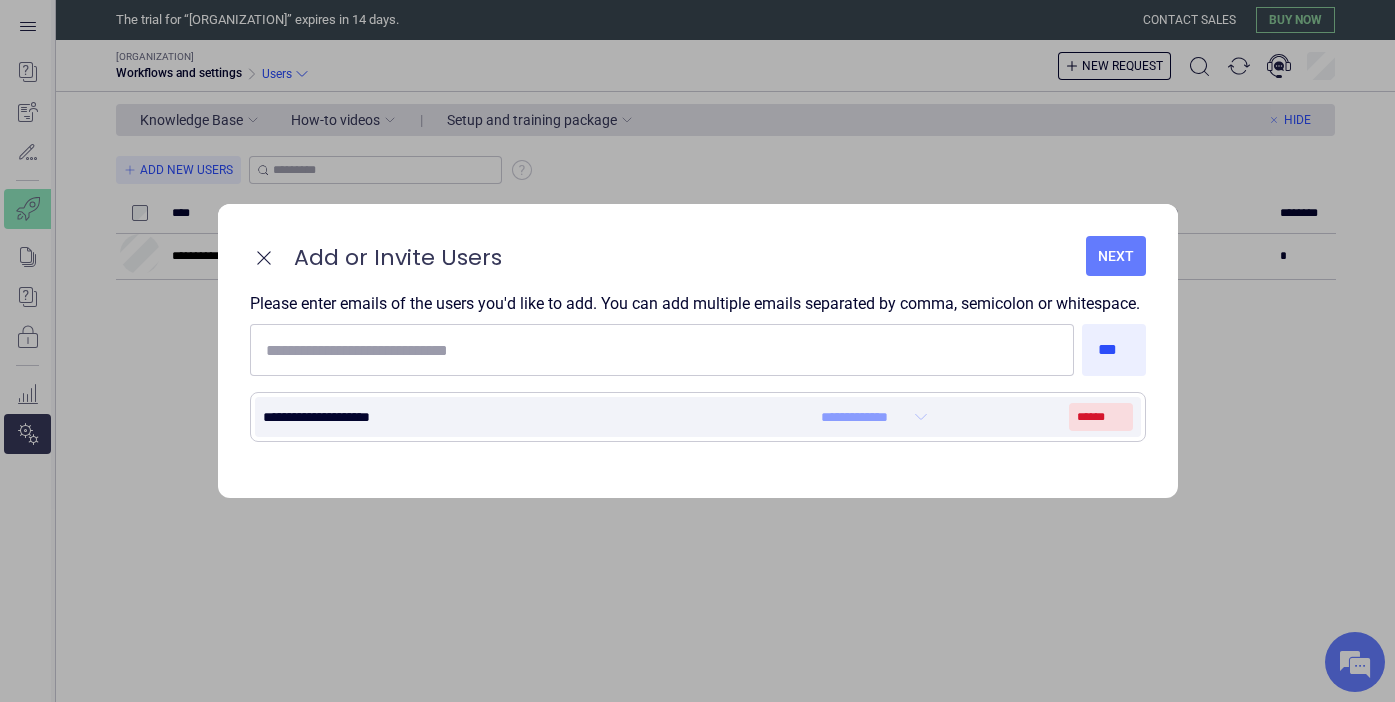 click at bounding box center [921, 417] 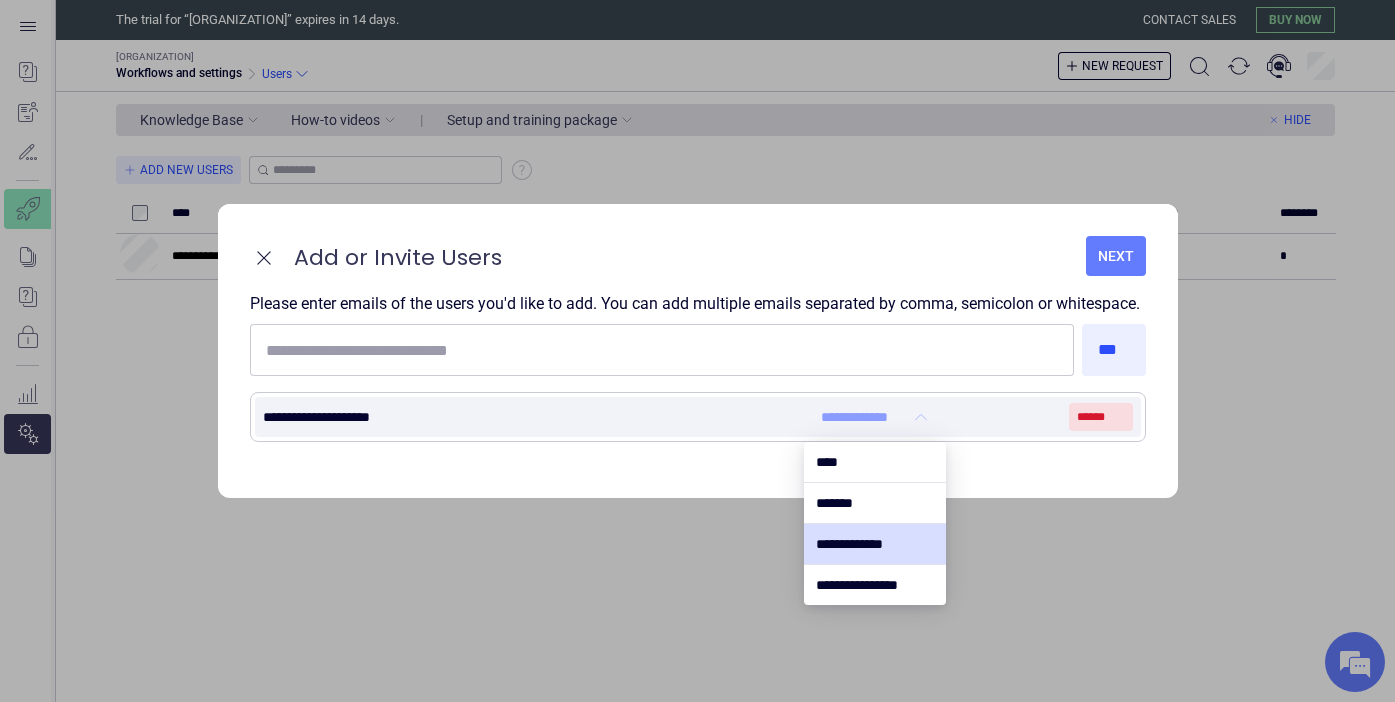 scroll, scrollTop: 0, scrollLeft: 0, axis: both 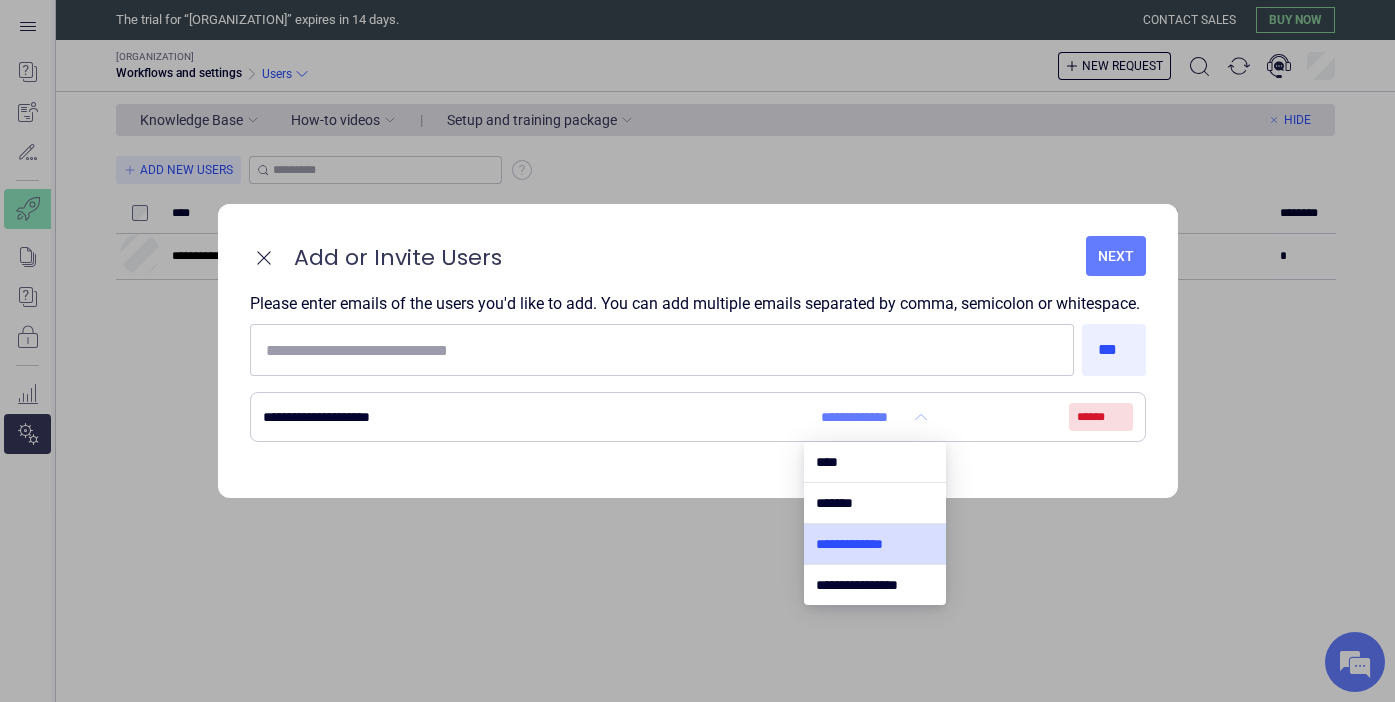 click at bounding box center [874, 544] 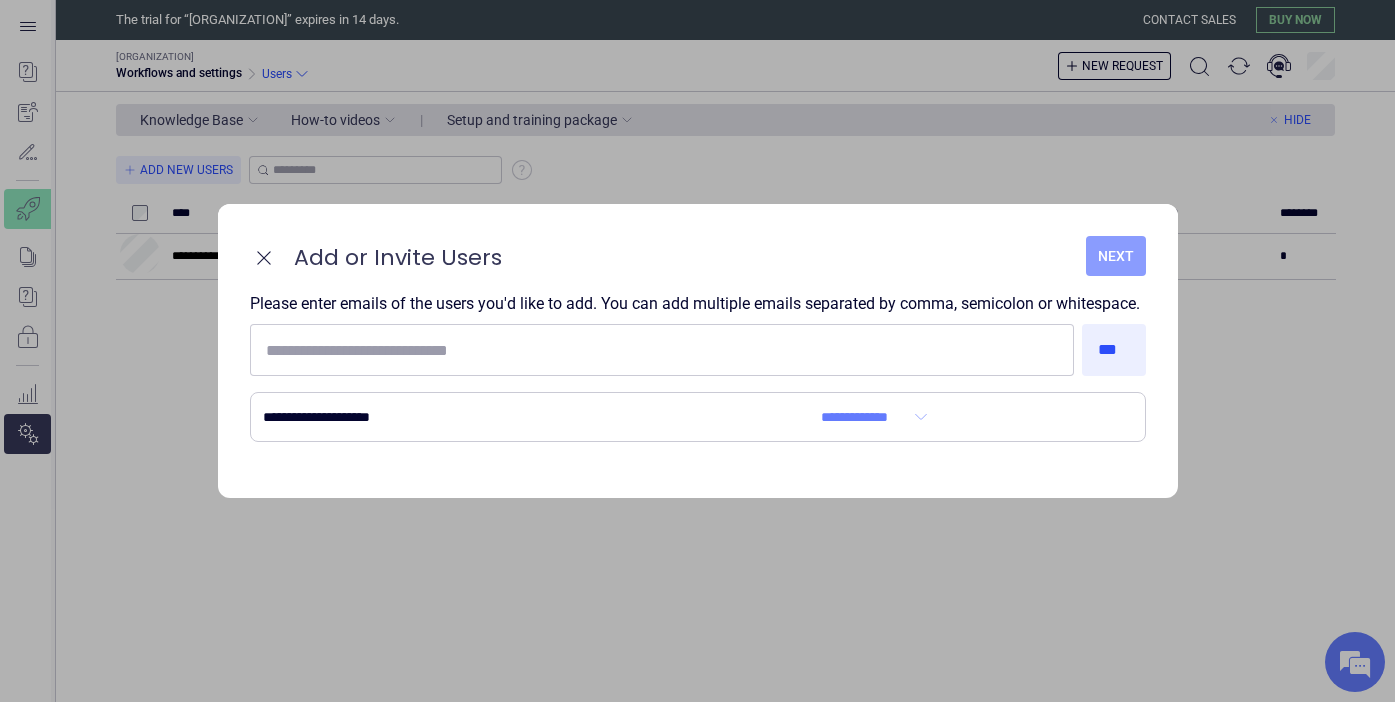 click on "Next" at bounding box center (1116, 256) 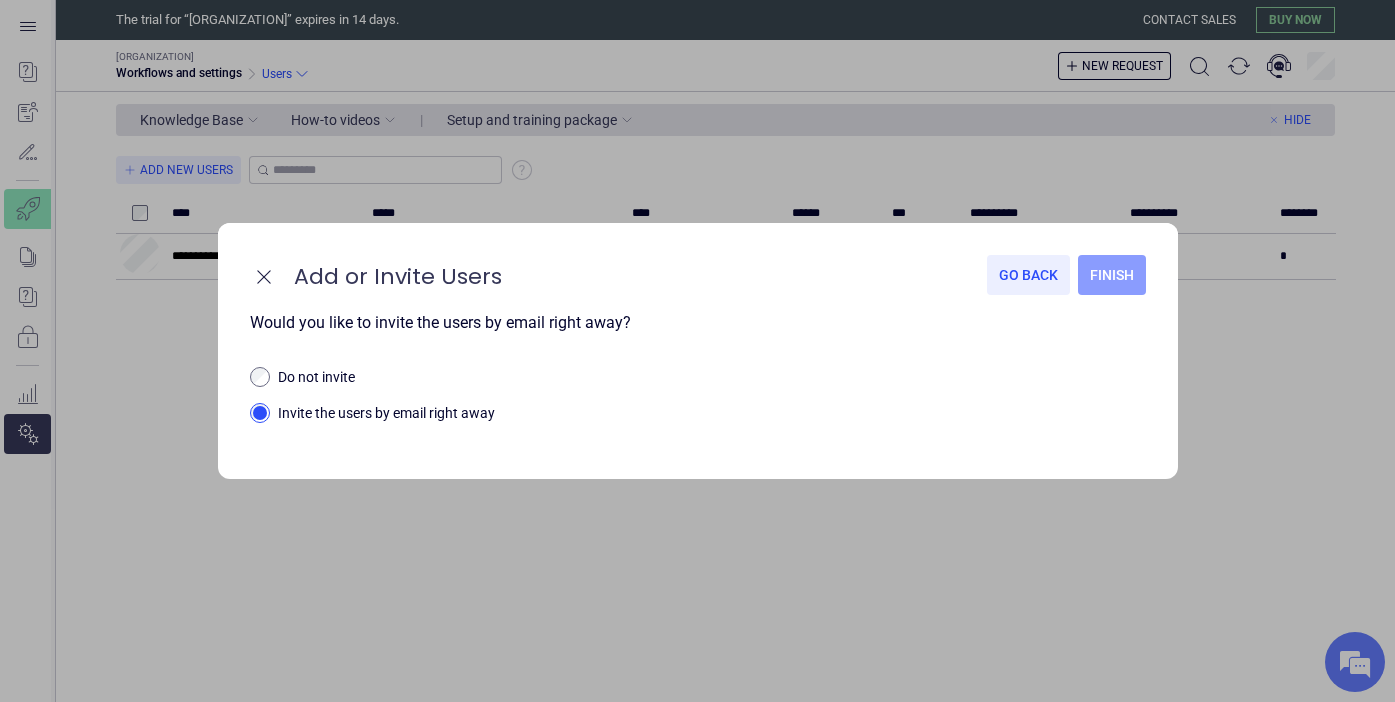 click on "Finish" at bounding box center (1112, 275) 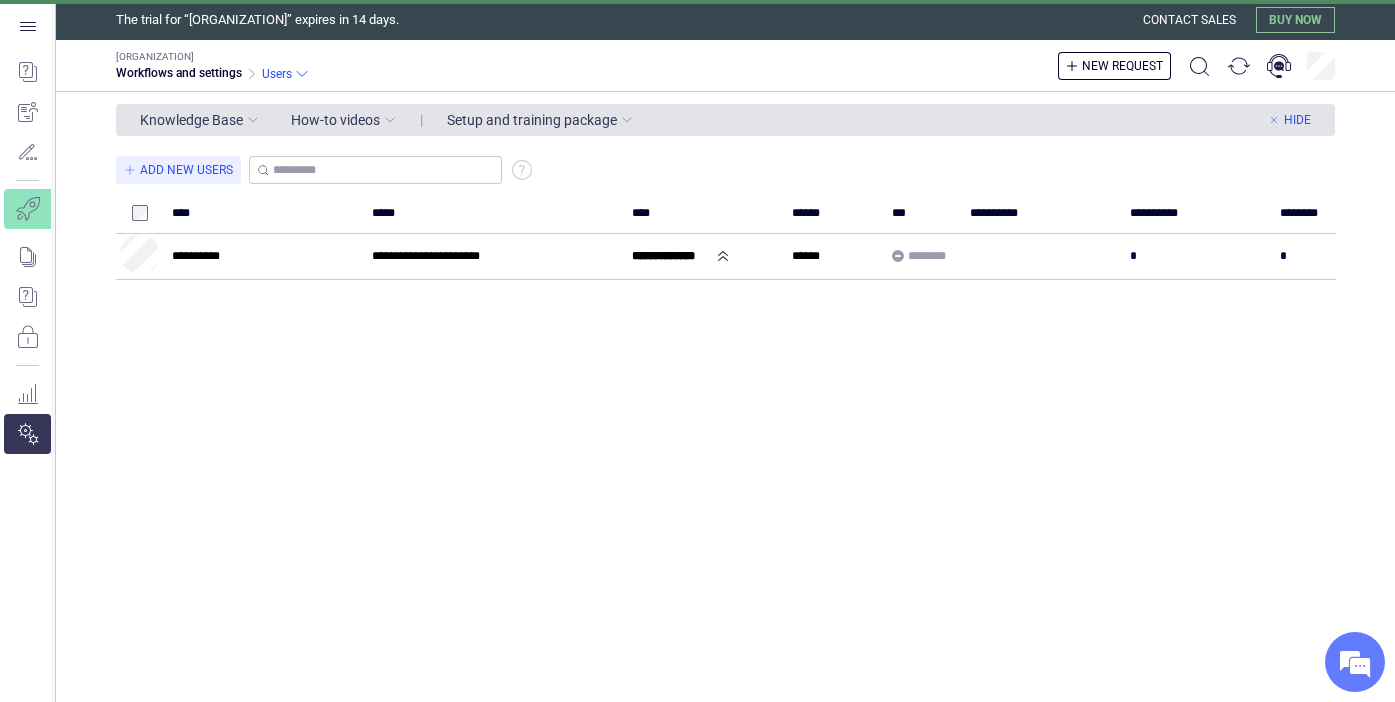 click on "**********" at bounding box center (740, 427) 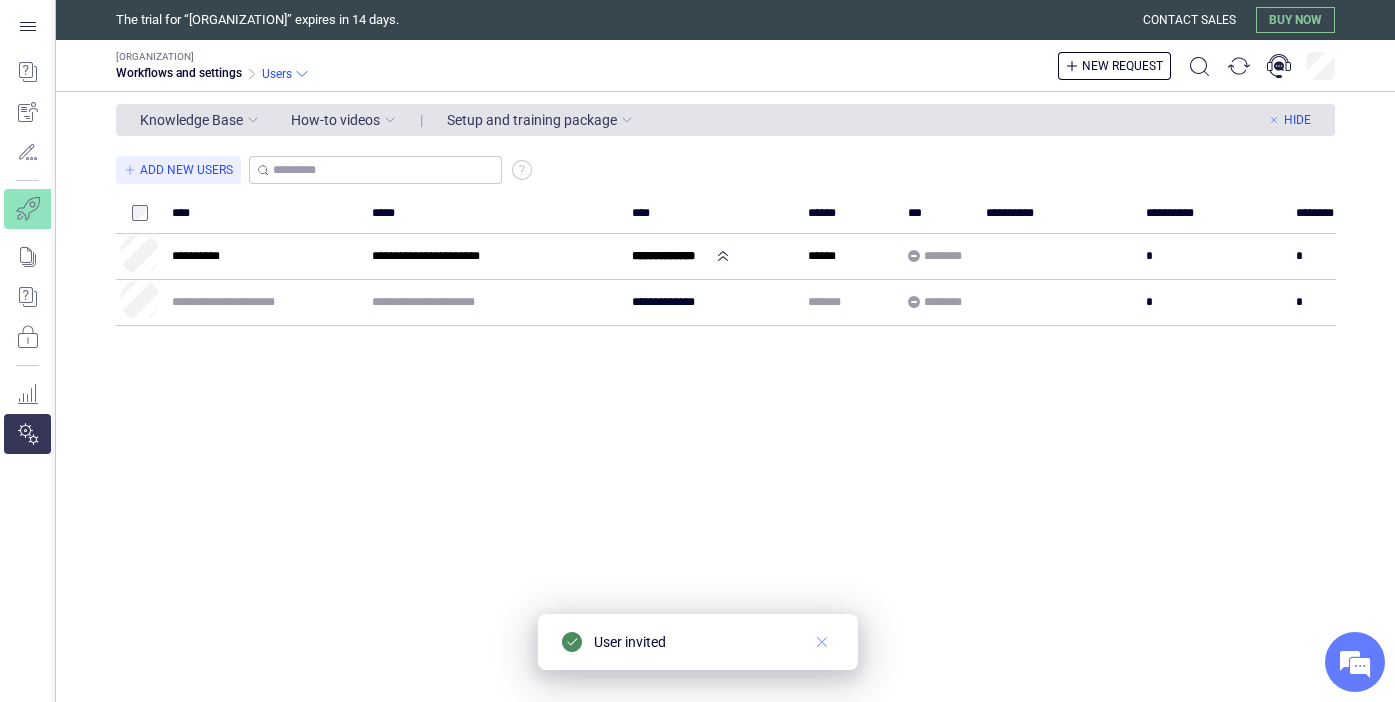 click at bounding box center [822, 642] 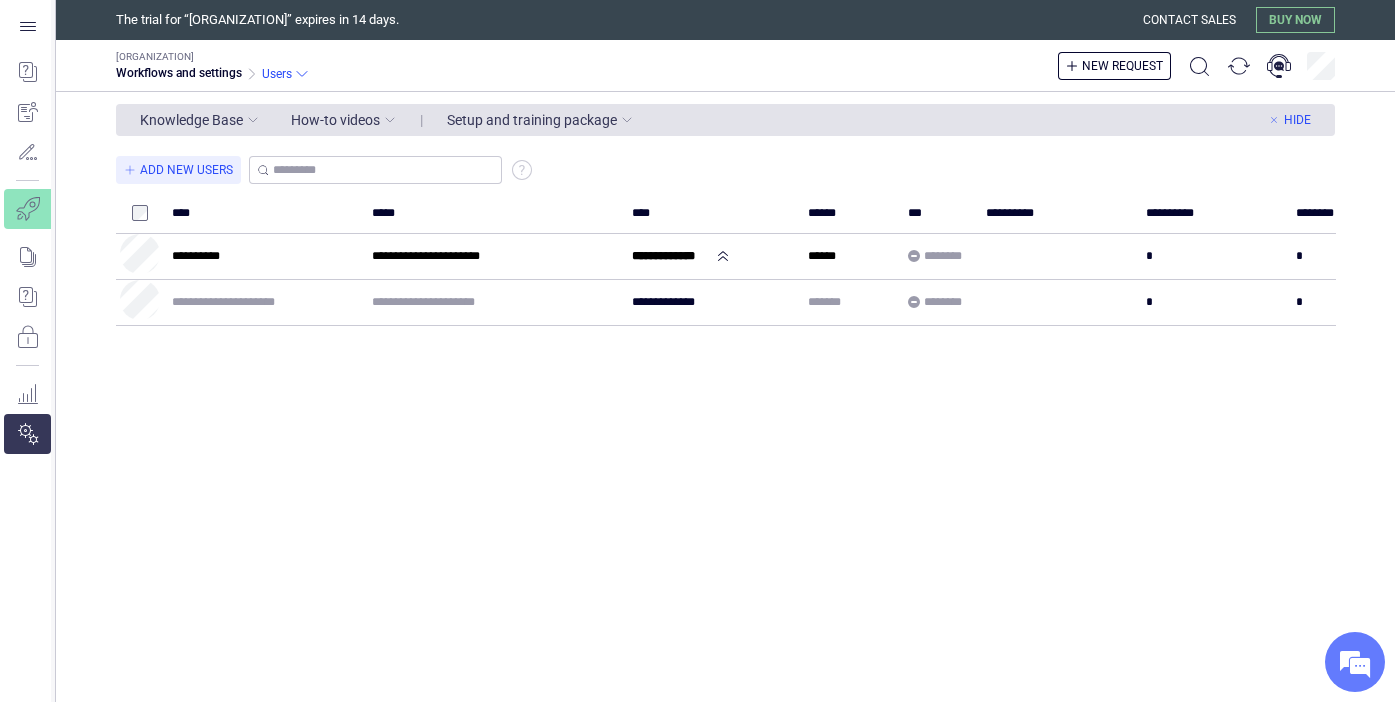 click on "**********" at bounding box center [740, 427] 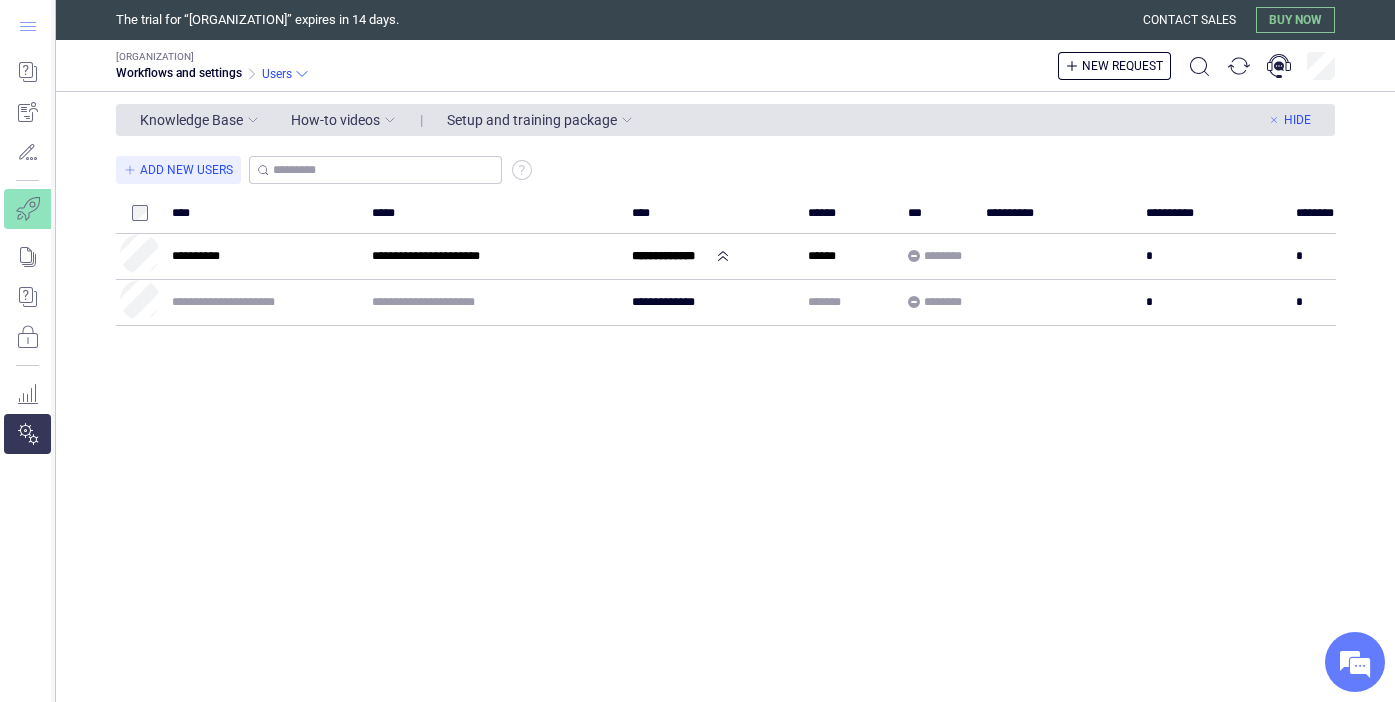 click at bounding box center (27, 26) 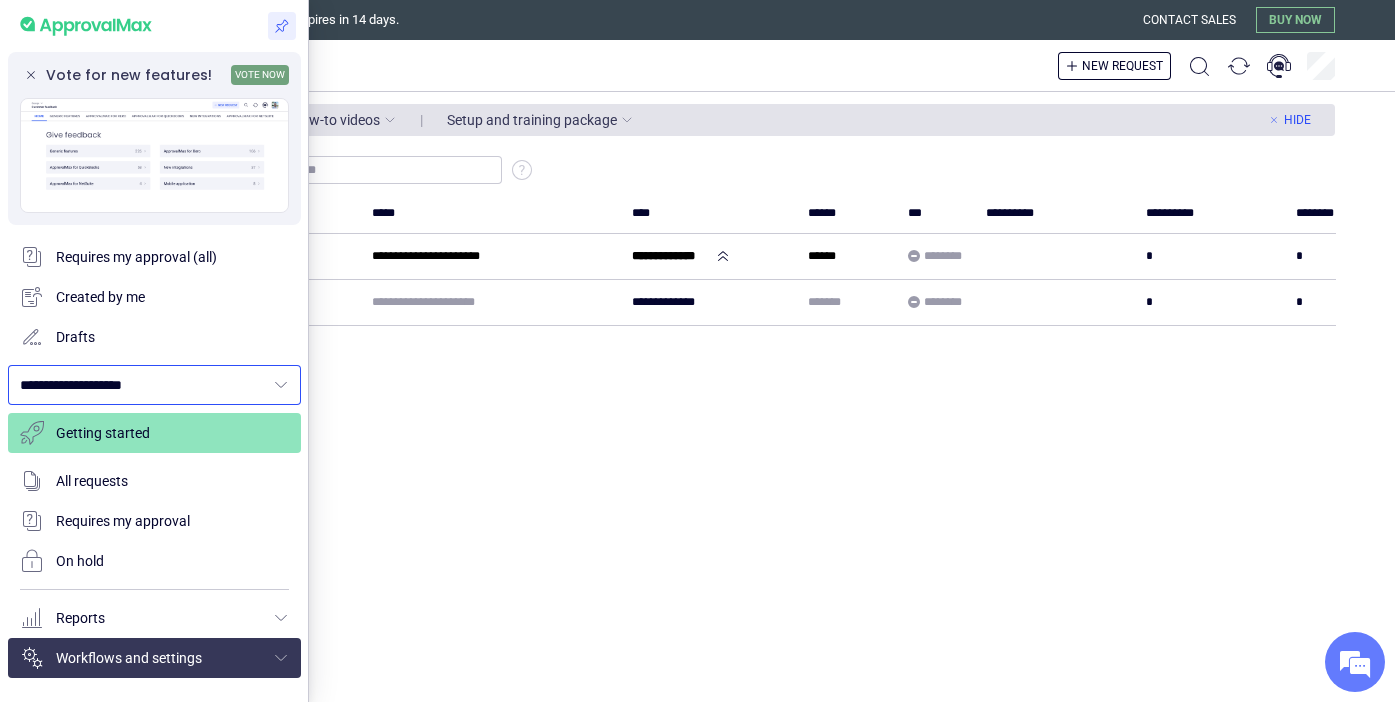 click on "**********" at bounding box center (142, 385) 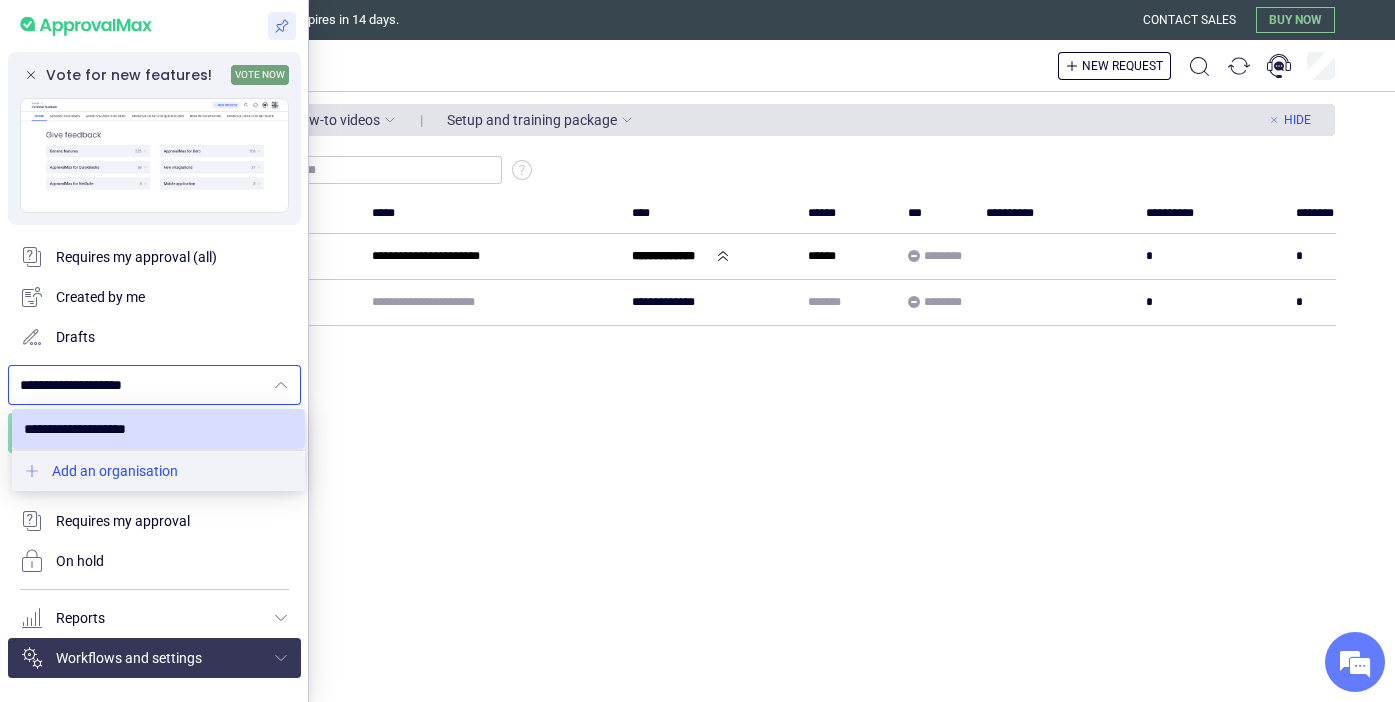 click at bounding box center [158, 471] 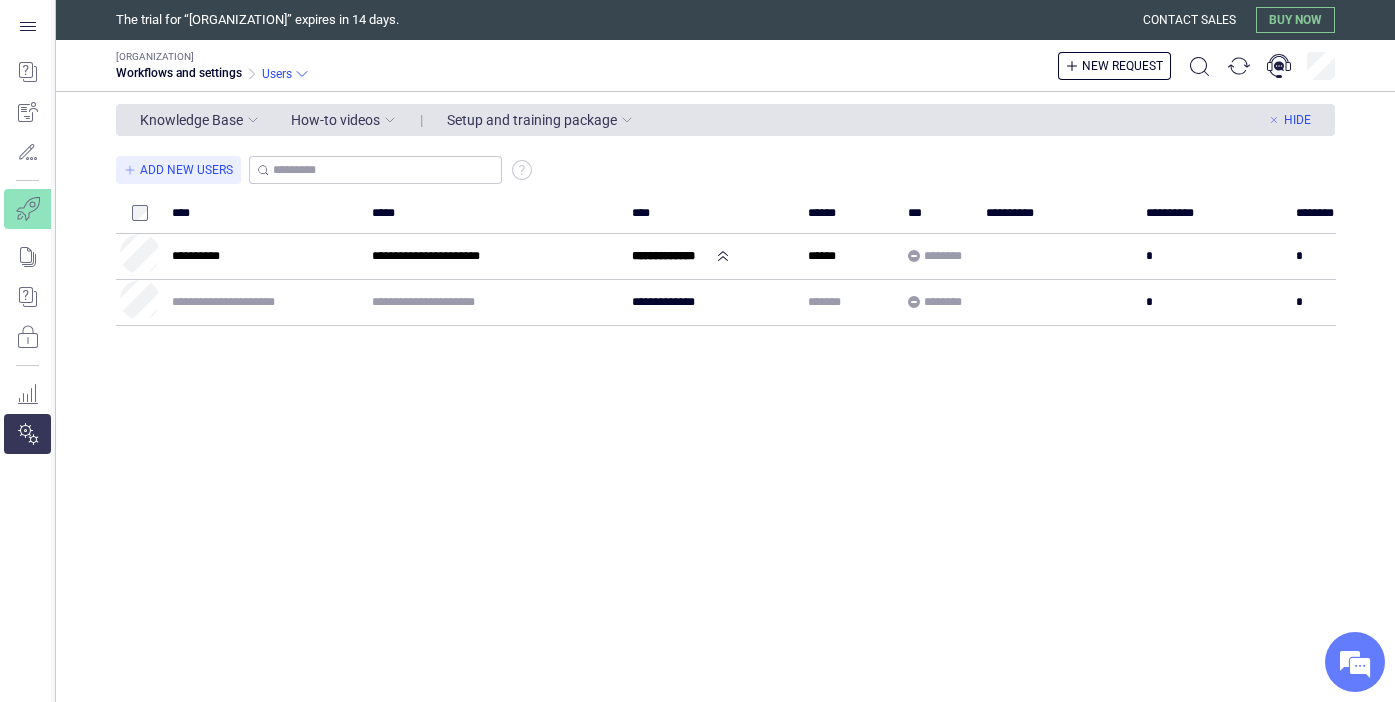 click on "**********" at bounding box center [740, 427] 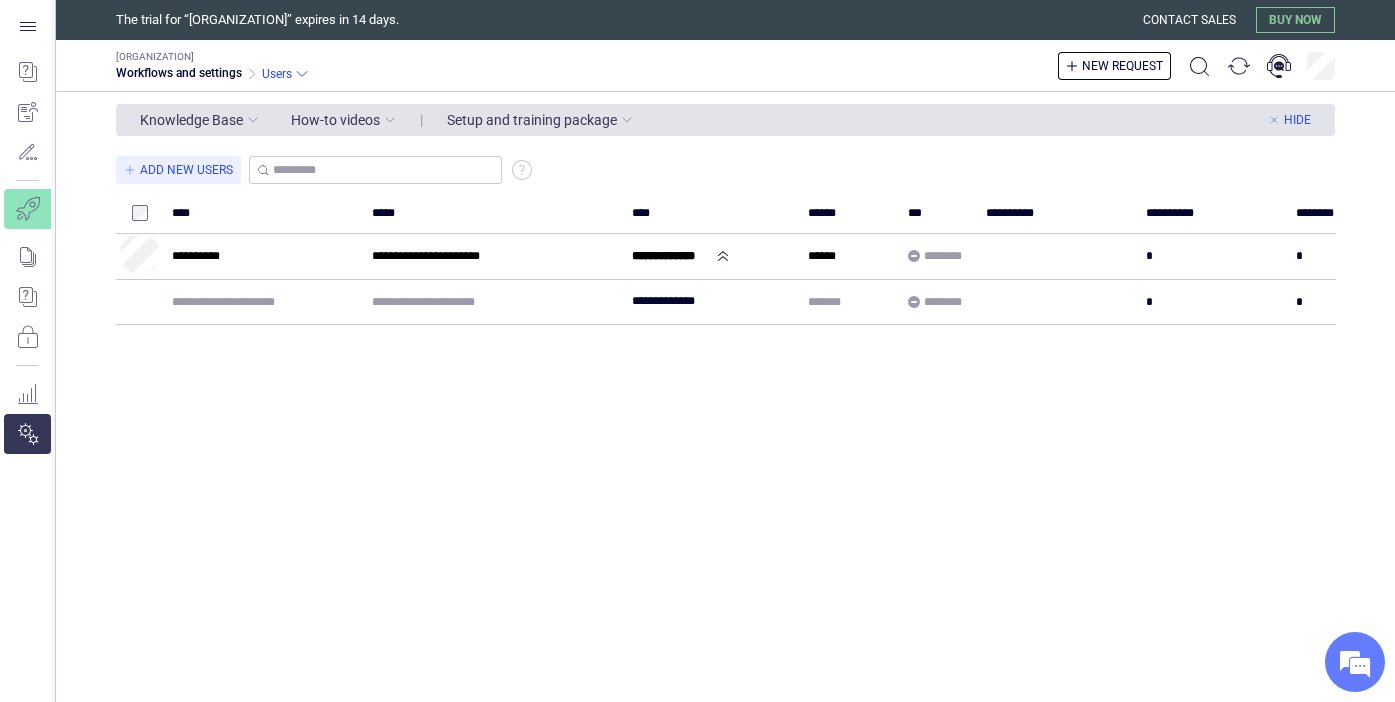 click on "**********" at bounding box center (740, 427) 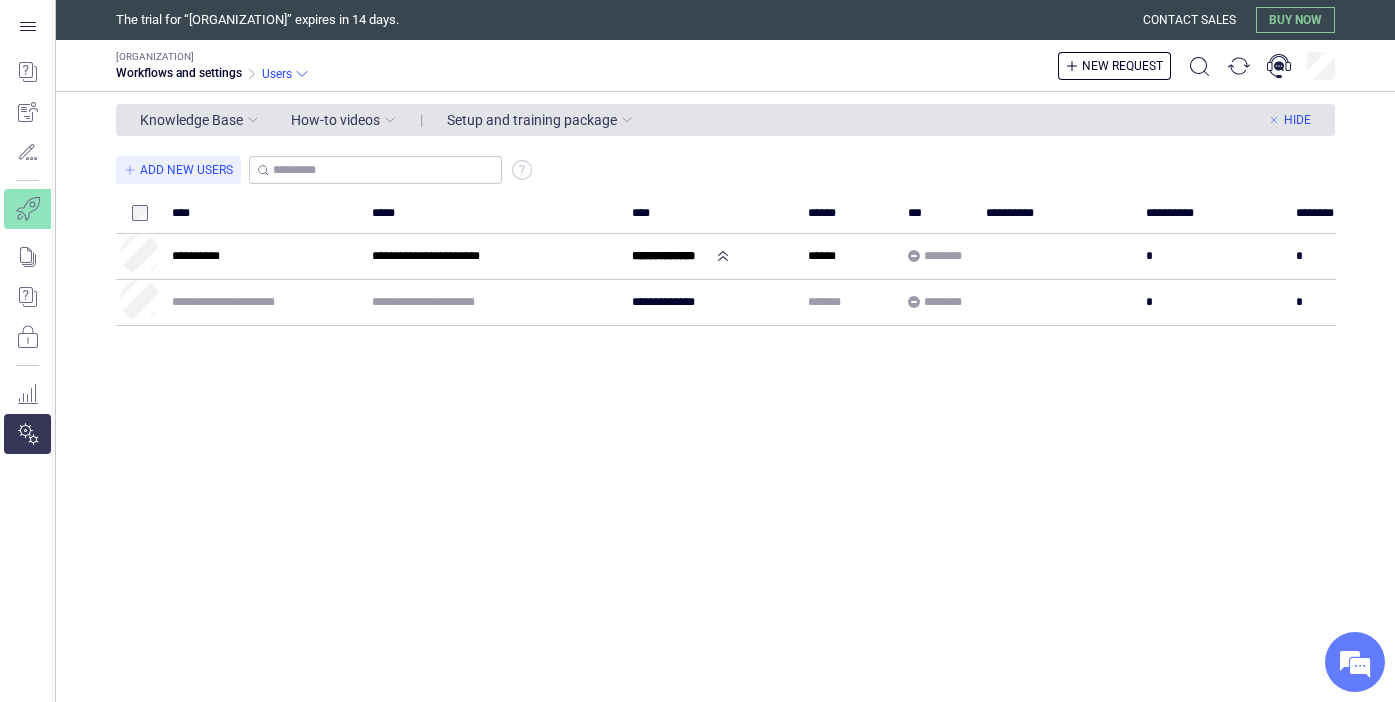 click on "**********" at bounding box center (740, 427) 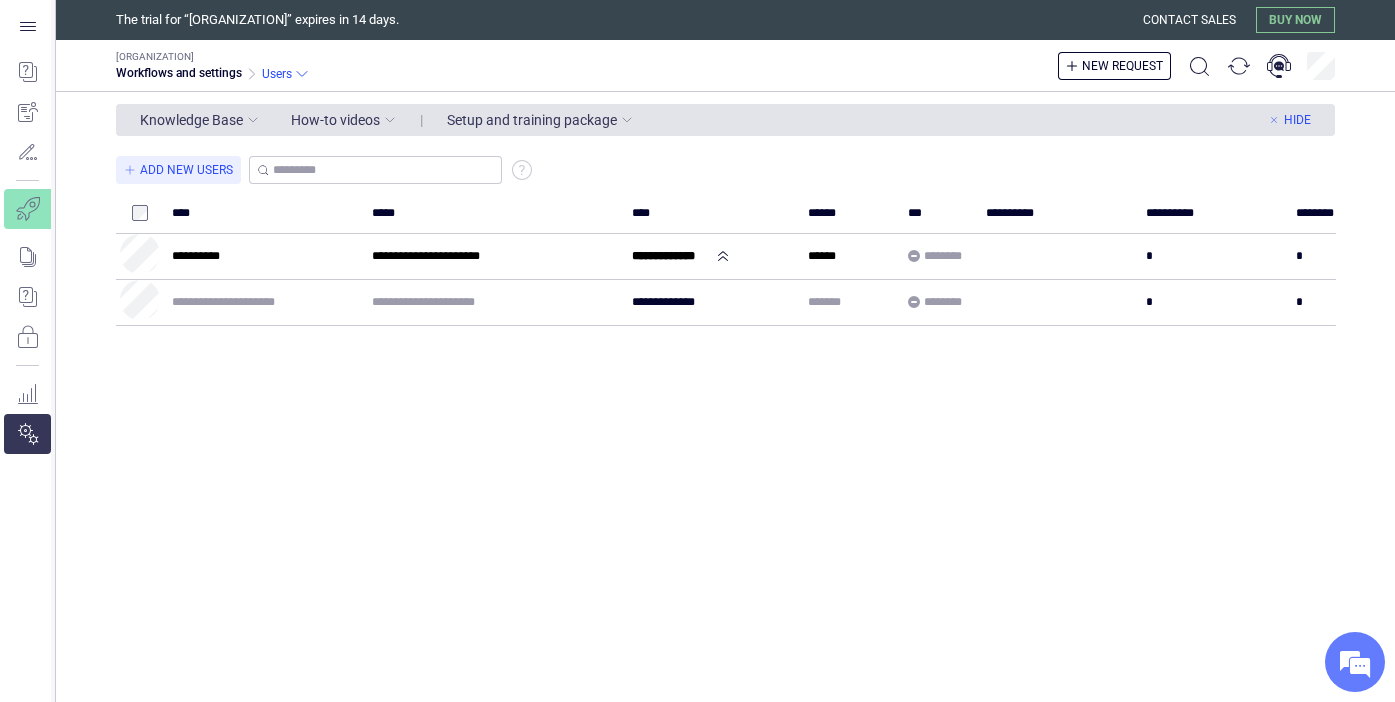 scroll, scrollTop: 0, scrollLeft: 0, axis: both 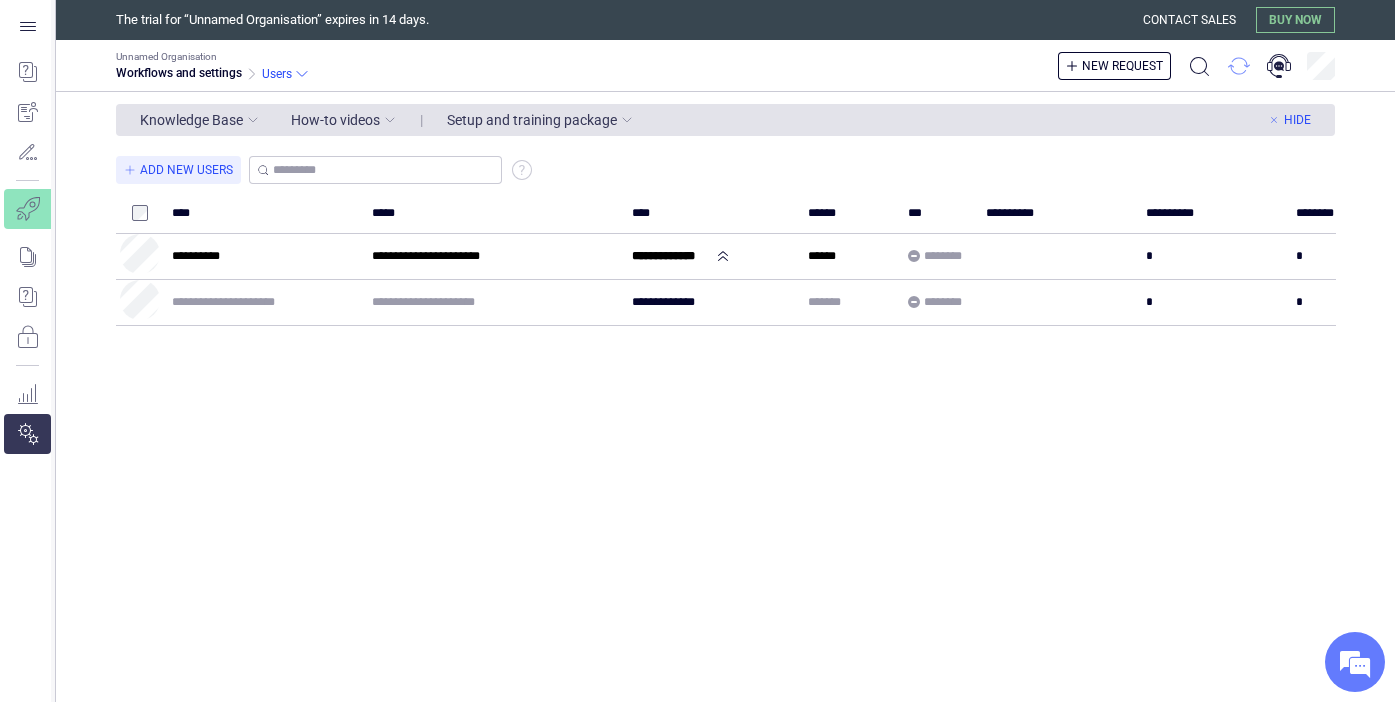 click at bounding box center (1239, 66) 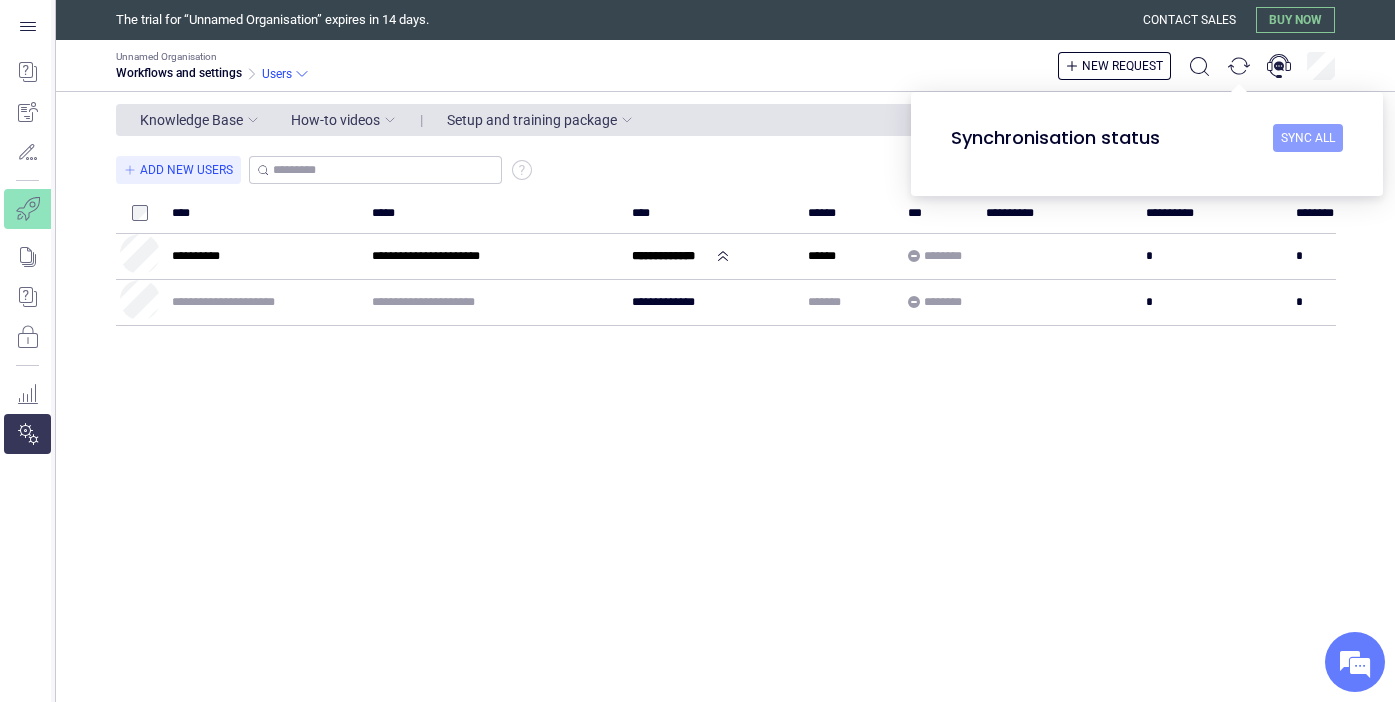 click on "•••• •••" at bounding box center (1319, 138) 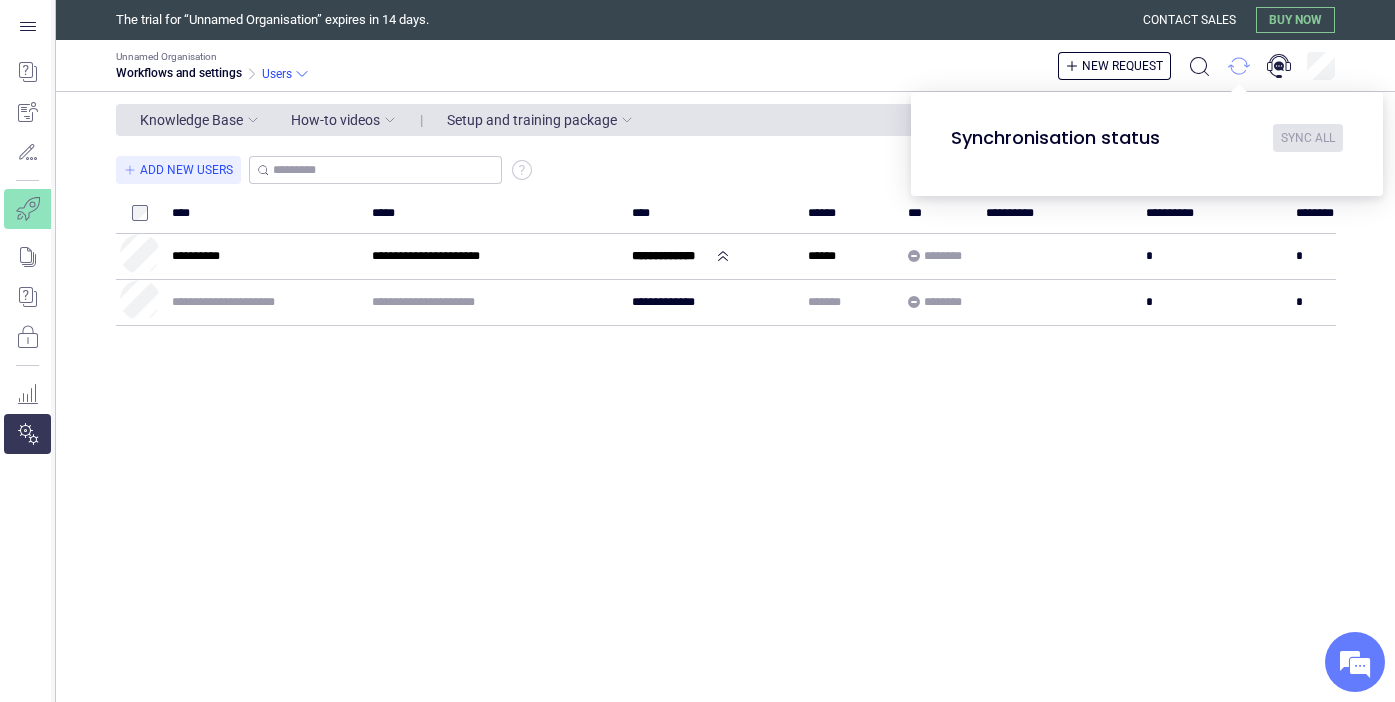 click at bounding box center (1239, 66) 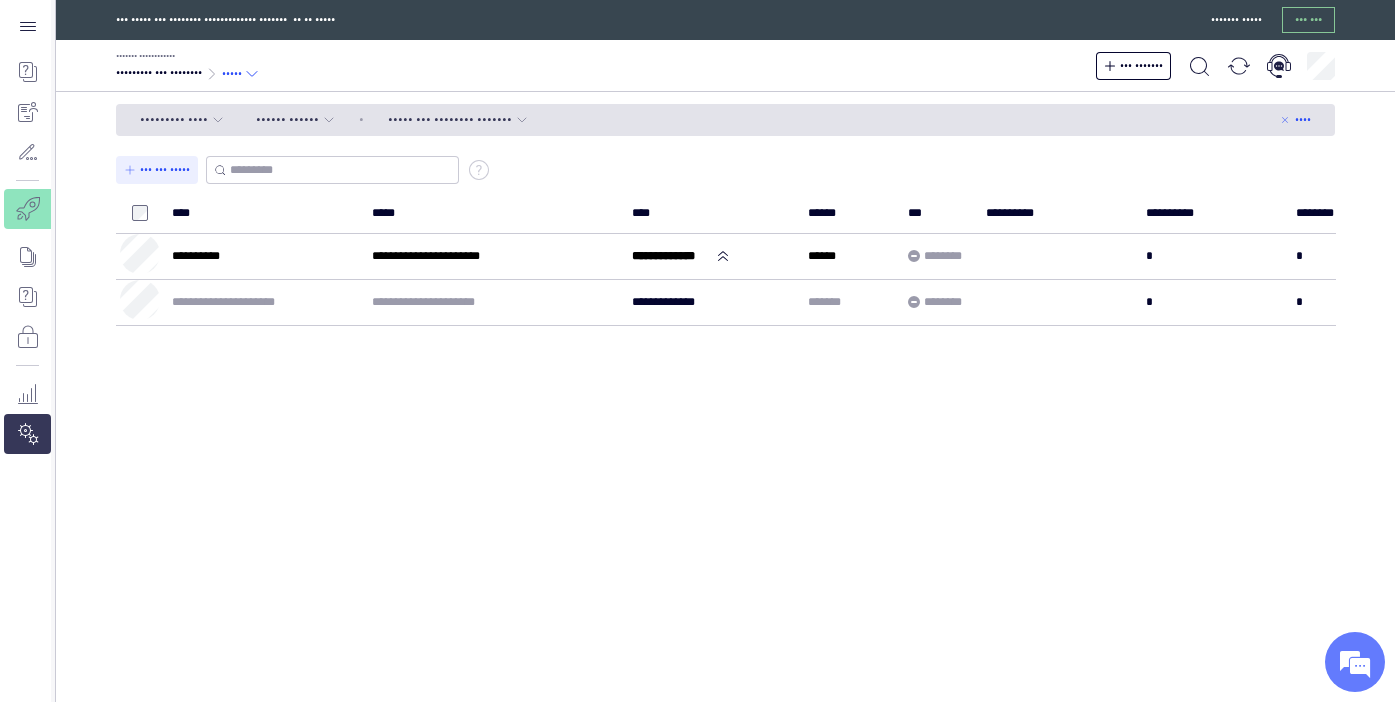 click on "•••• ••••• •••• •••••• ••• •••••••••• •••••••••• •••••••• ••••••••• •••••••••• •••••••••••••••••••••• ••••••••••••• •••••• •••••••• • • • ••••••••••••••••••••• ••••••••••••••••••••• ••••••••••••• ••••••• •••••••• • • •" at bounding box center [740, 427] 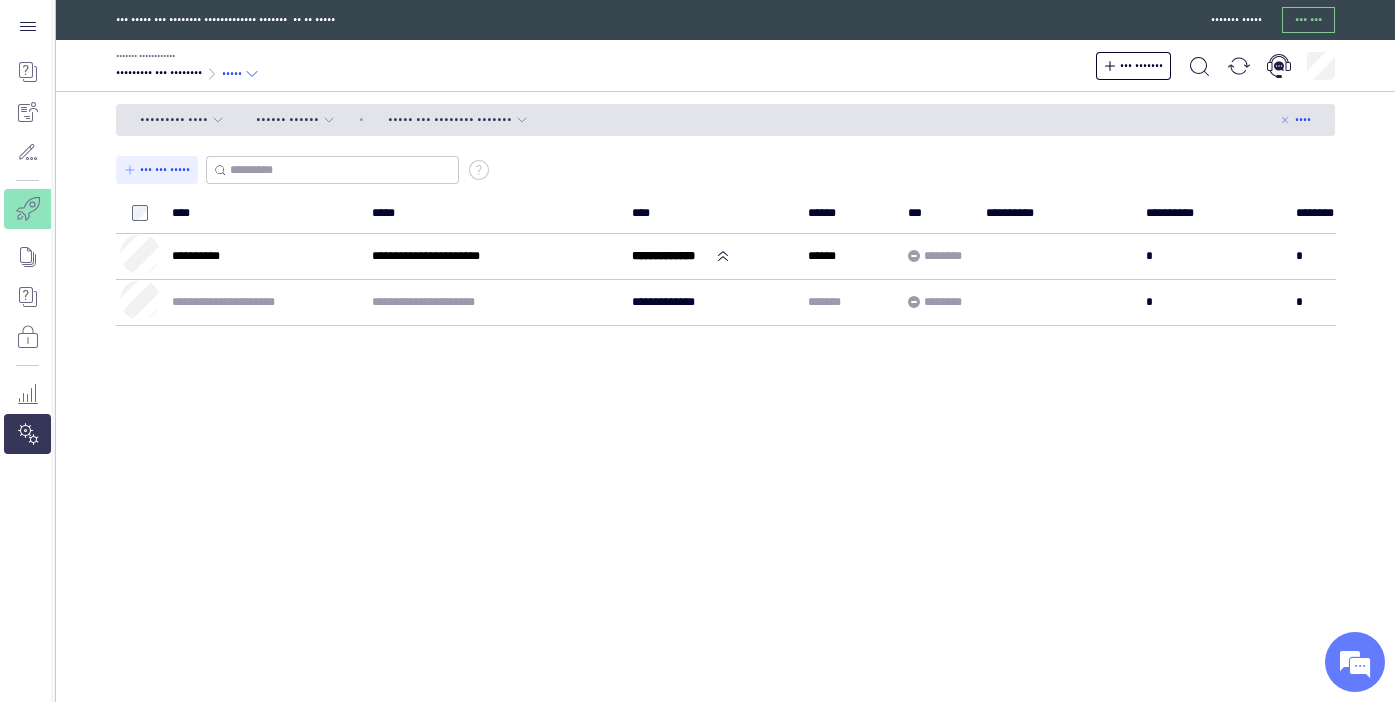 click on "••••••• •••••••••••• ••••••••• ••• •••••••• ••••• ••• •••••••" at bounding box center [725, 66] 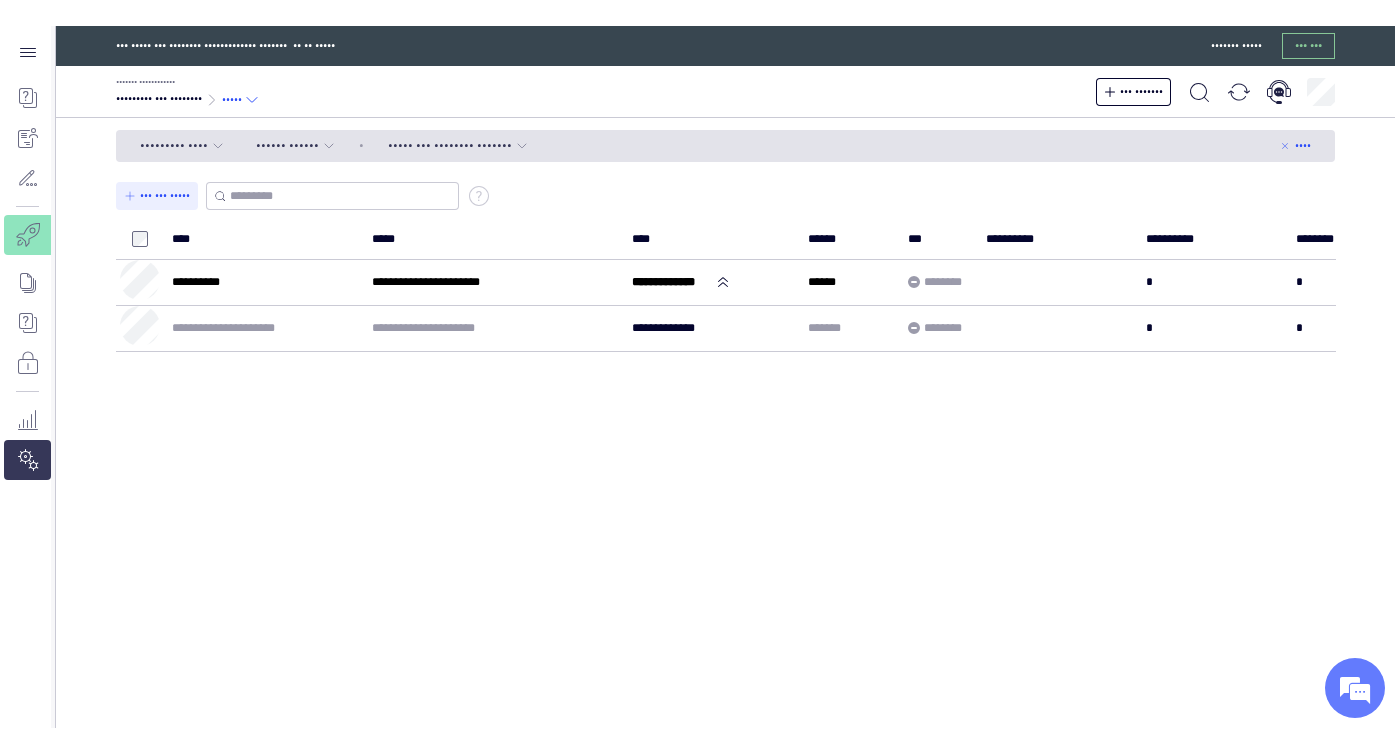 scroll, scrollTop: 0, scrollLeft: 0, axis: both 